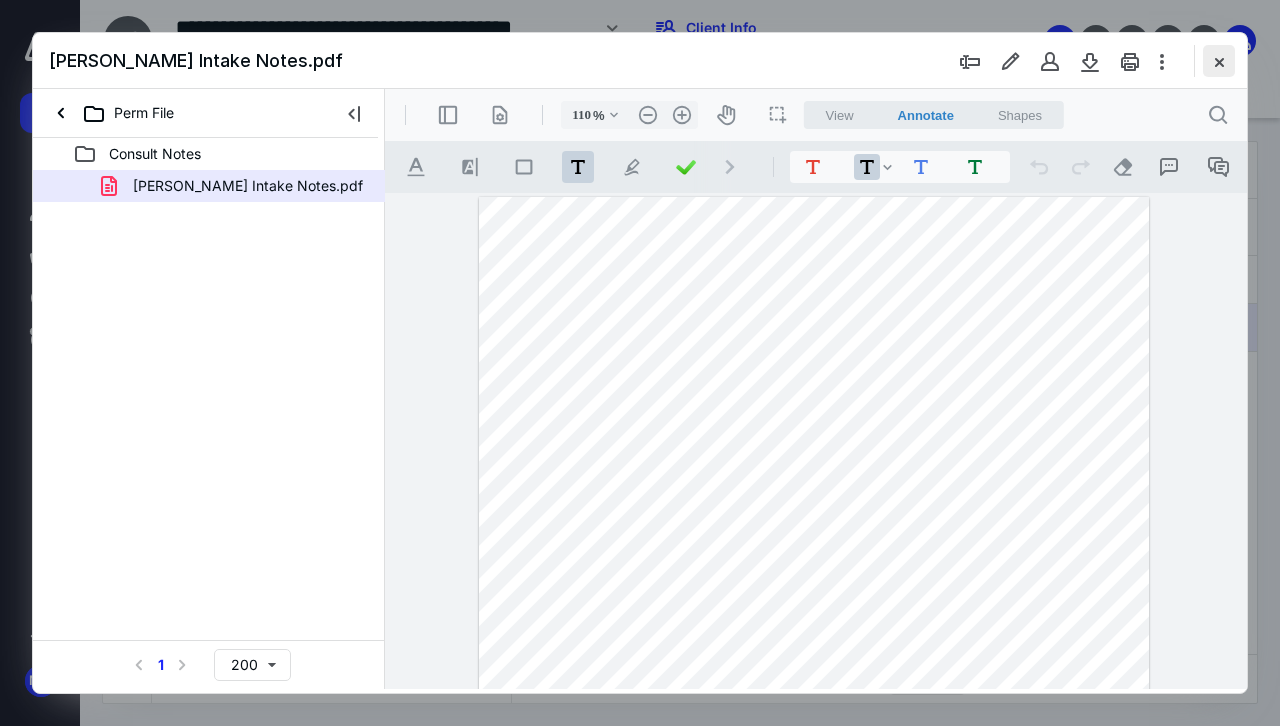 scroll, scrollTop: 0, scrollLeft: 0, axis: both 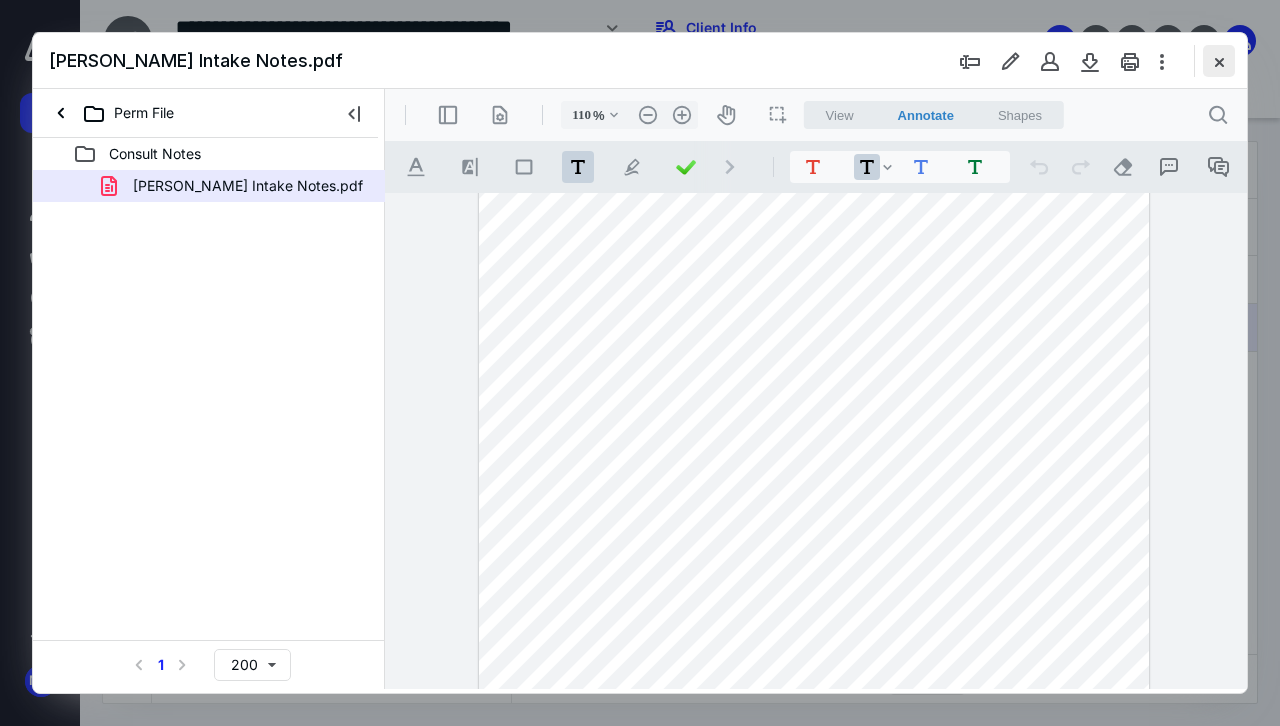 click at bounding box center [1219, 61] 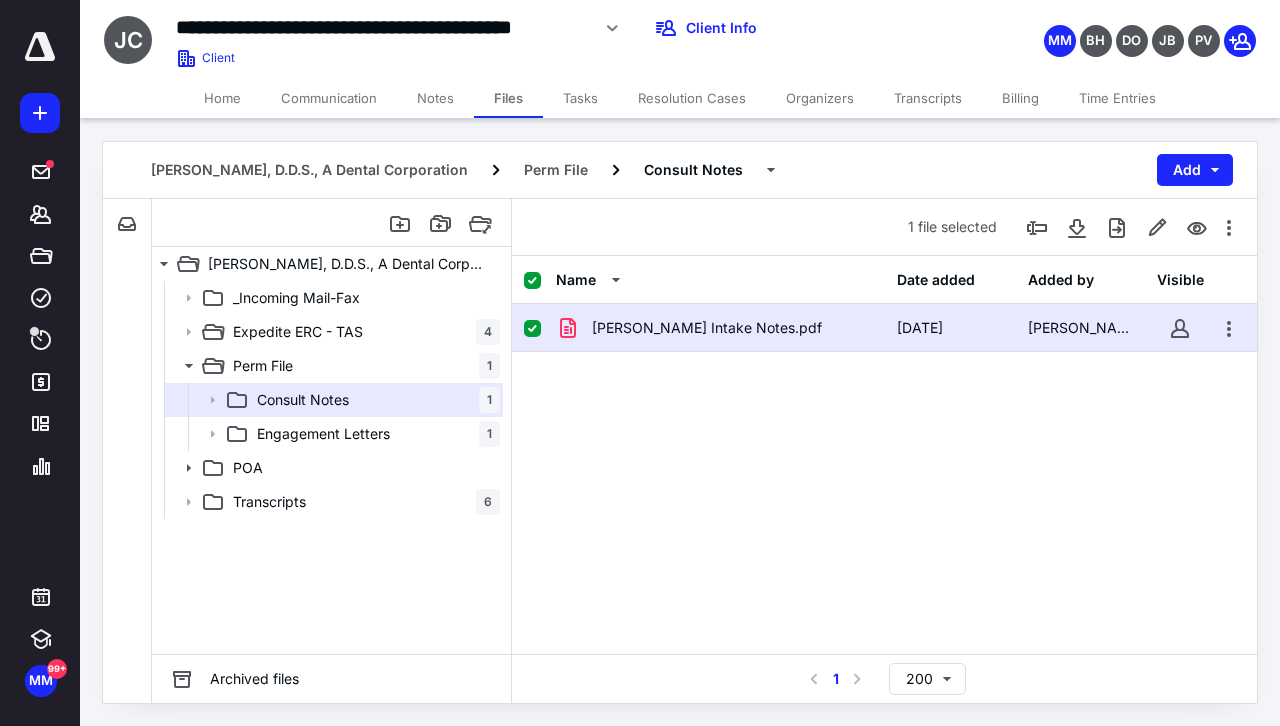 drag, startPoint x: 212, startPoint y: 102, endPoint x: 270, endPoint y: 112, distance: 58.855755 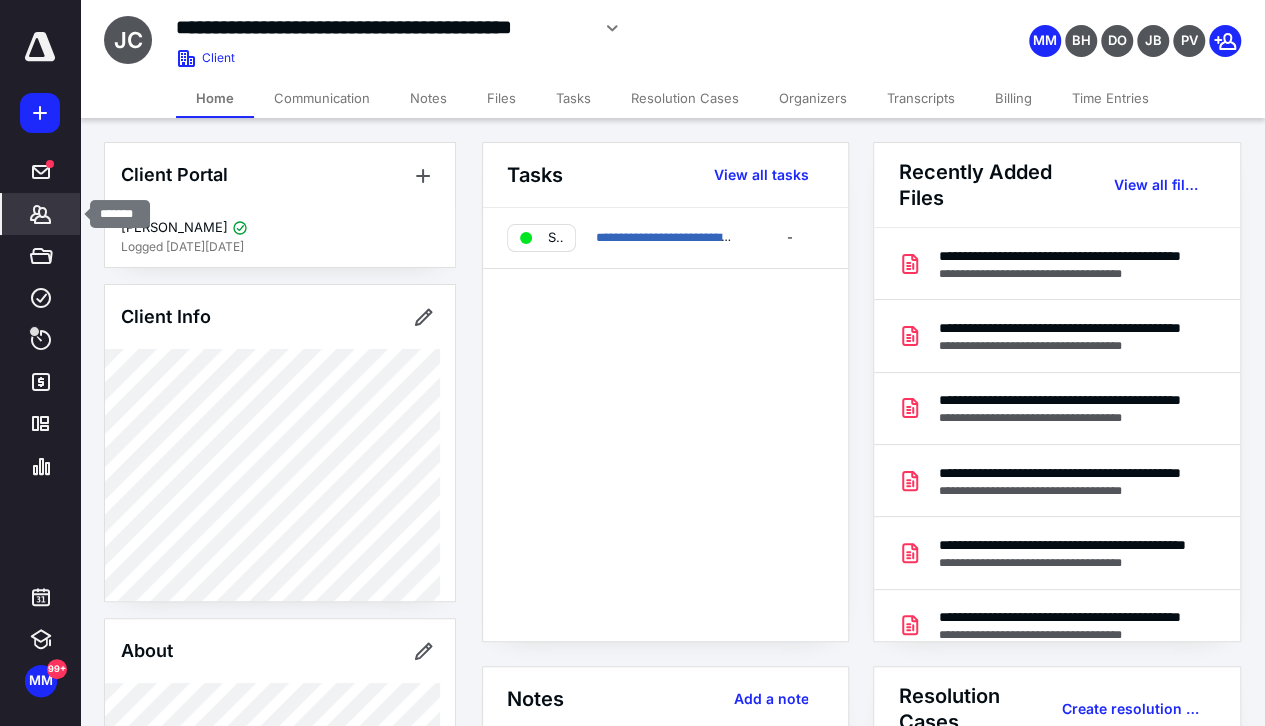 click 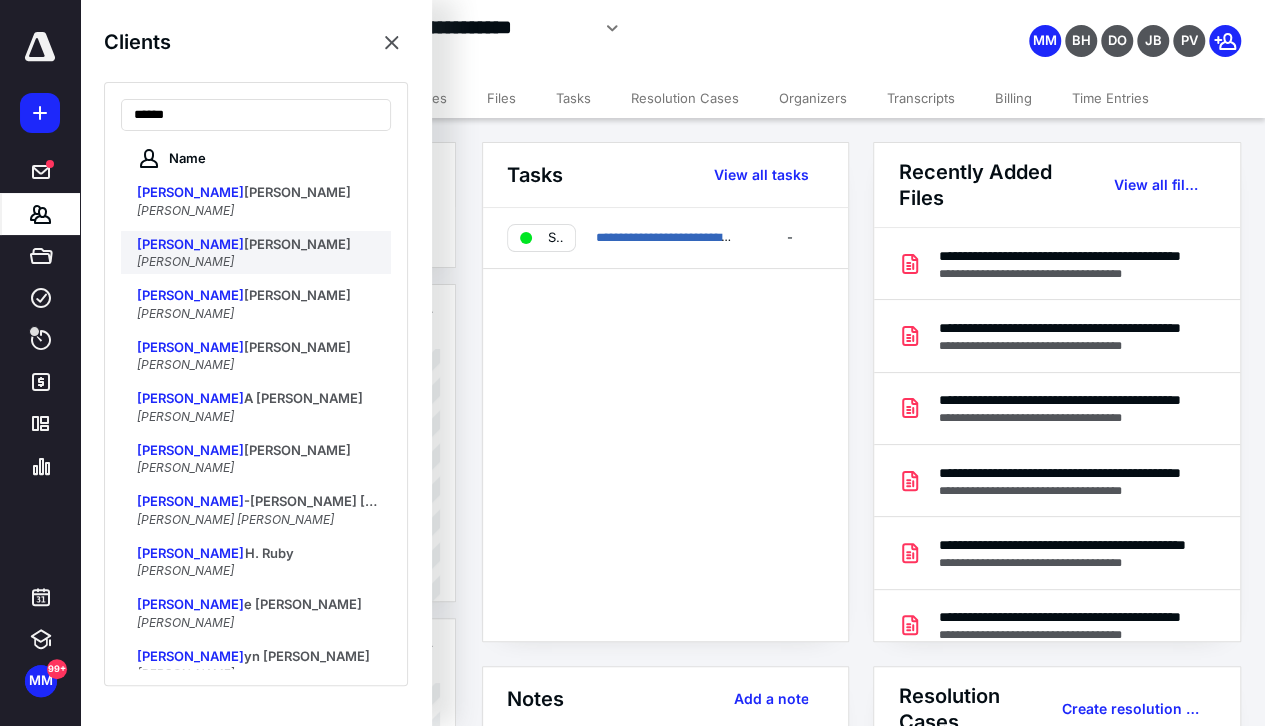 type on "******" 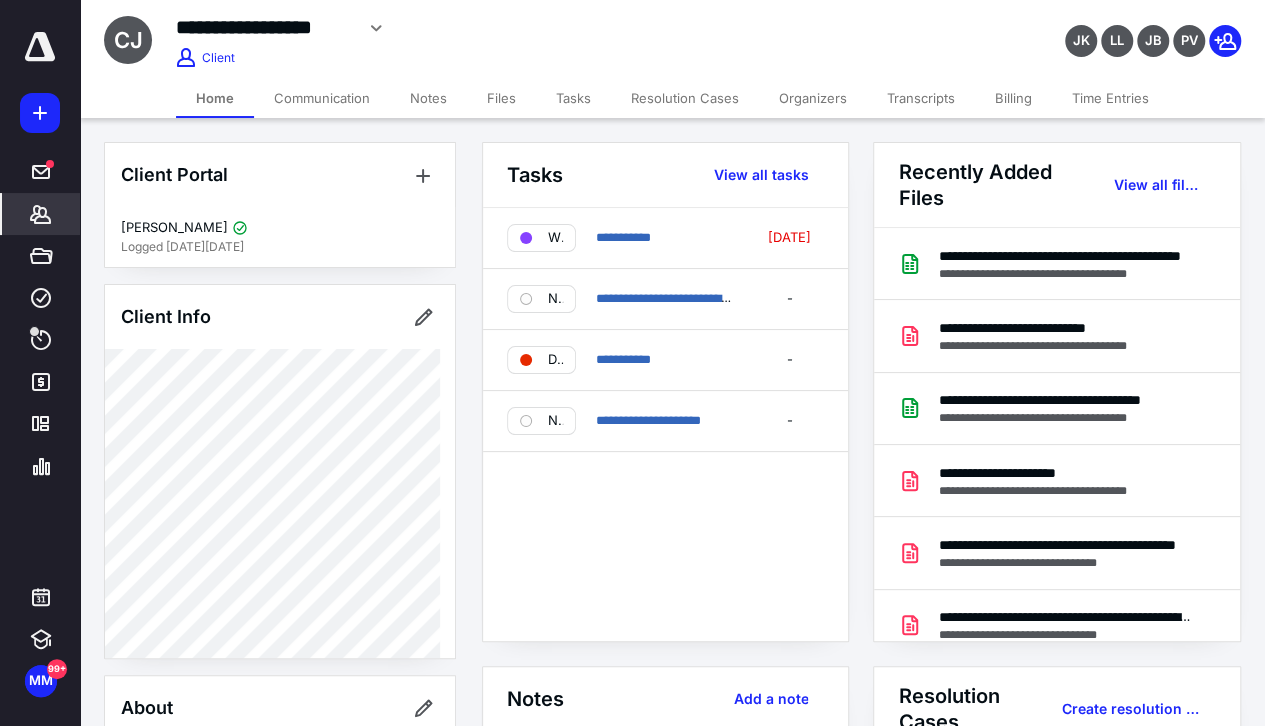 click on "Notes" at bounding box center (428, 98) 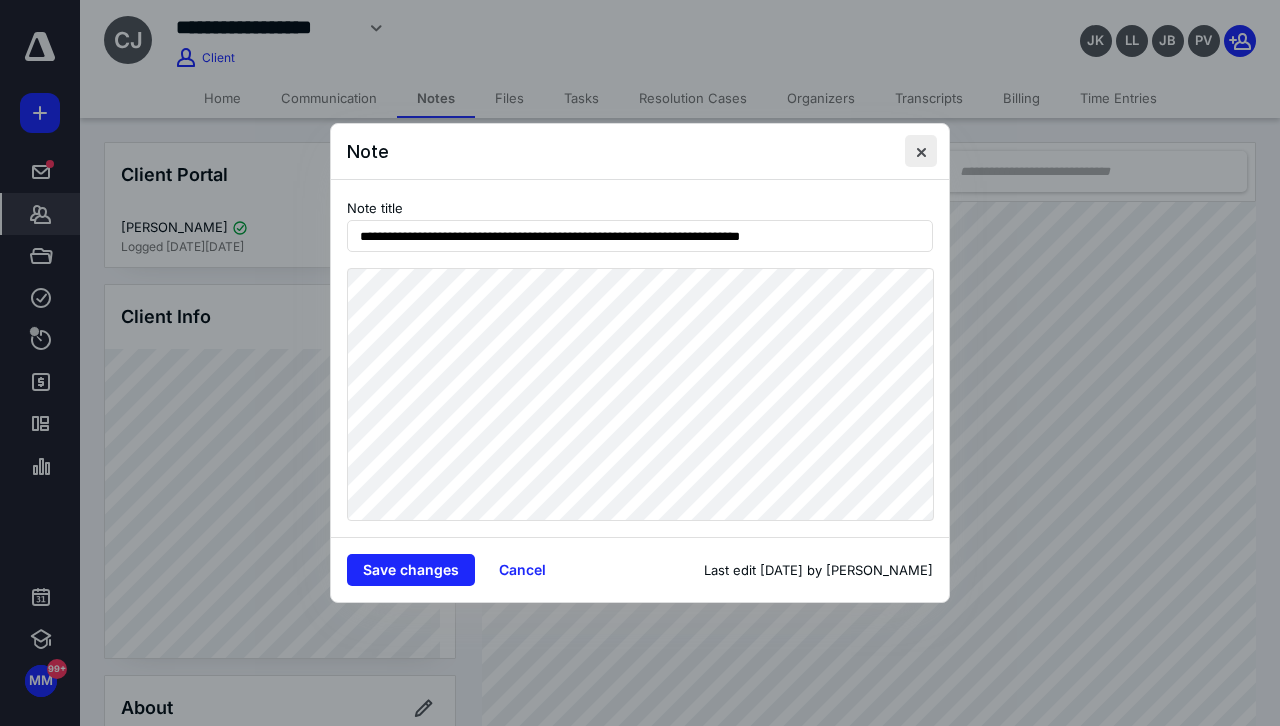 click at bounding box center [921, 151] 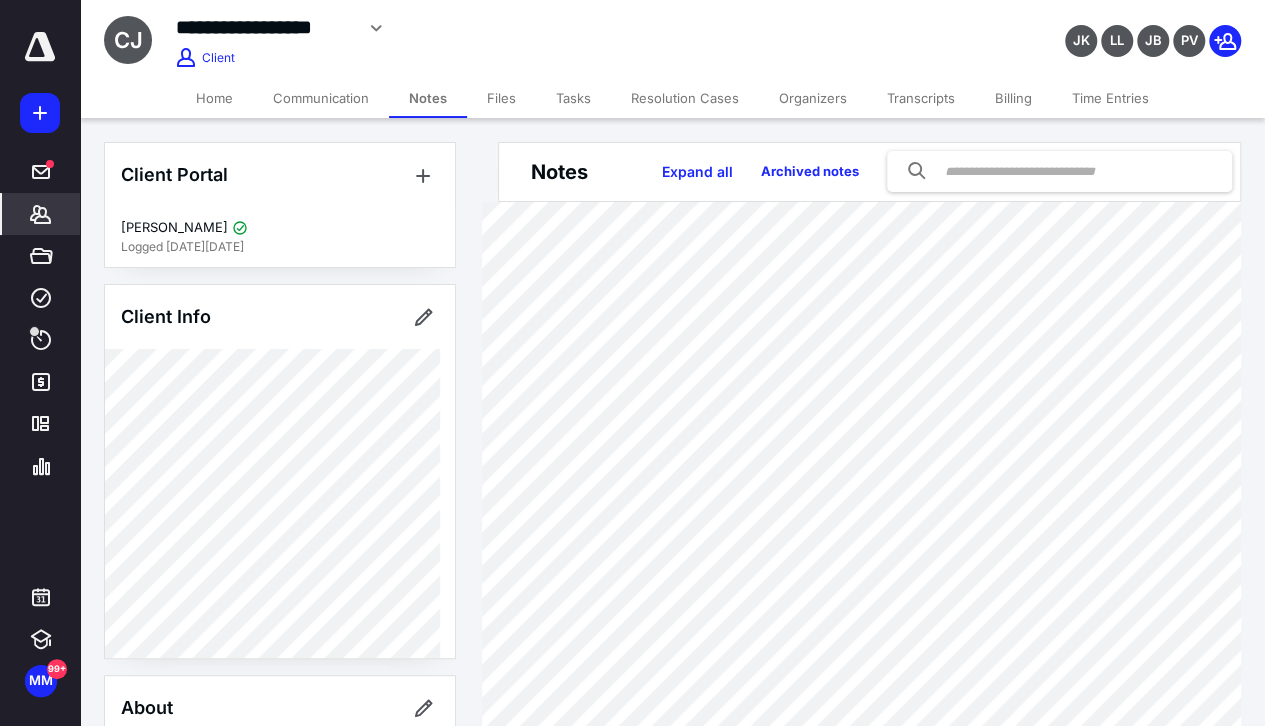 click on "Files" at bounding box center [501, 98] 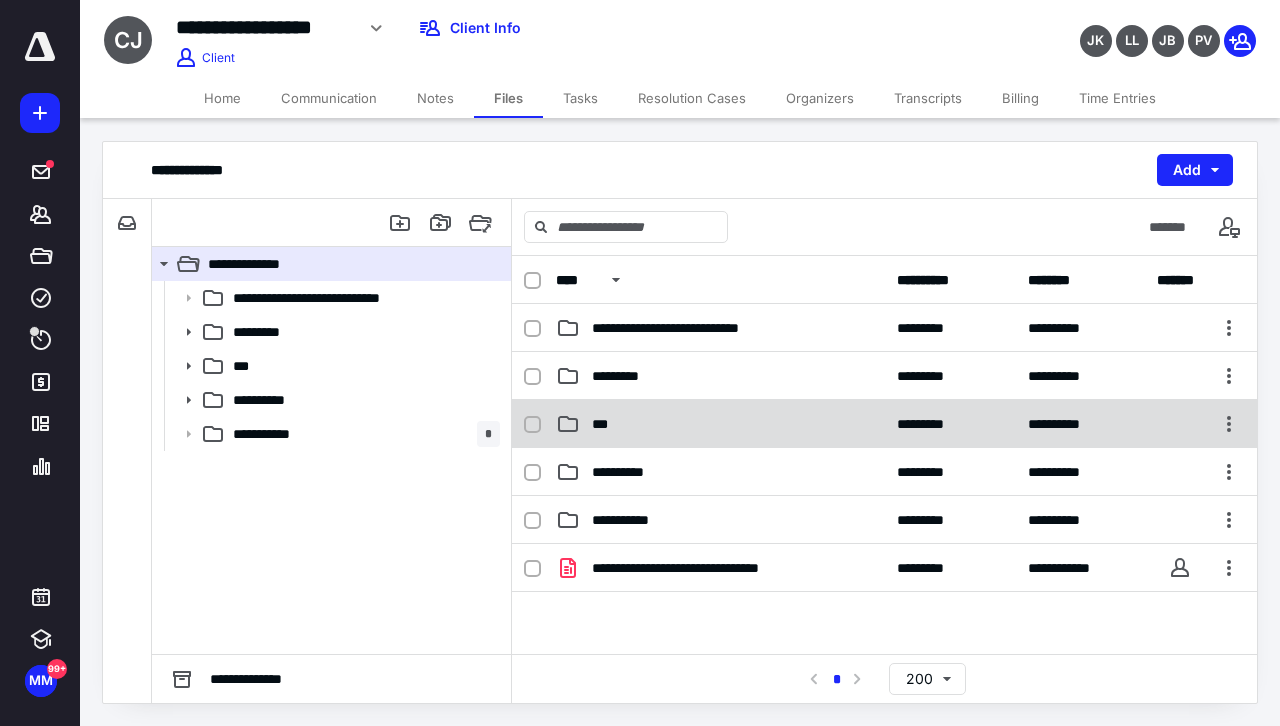 click on "***" at bounding box center [606, 424] 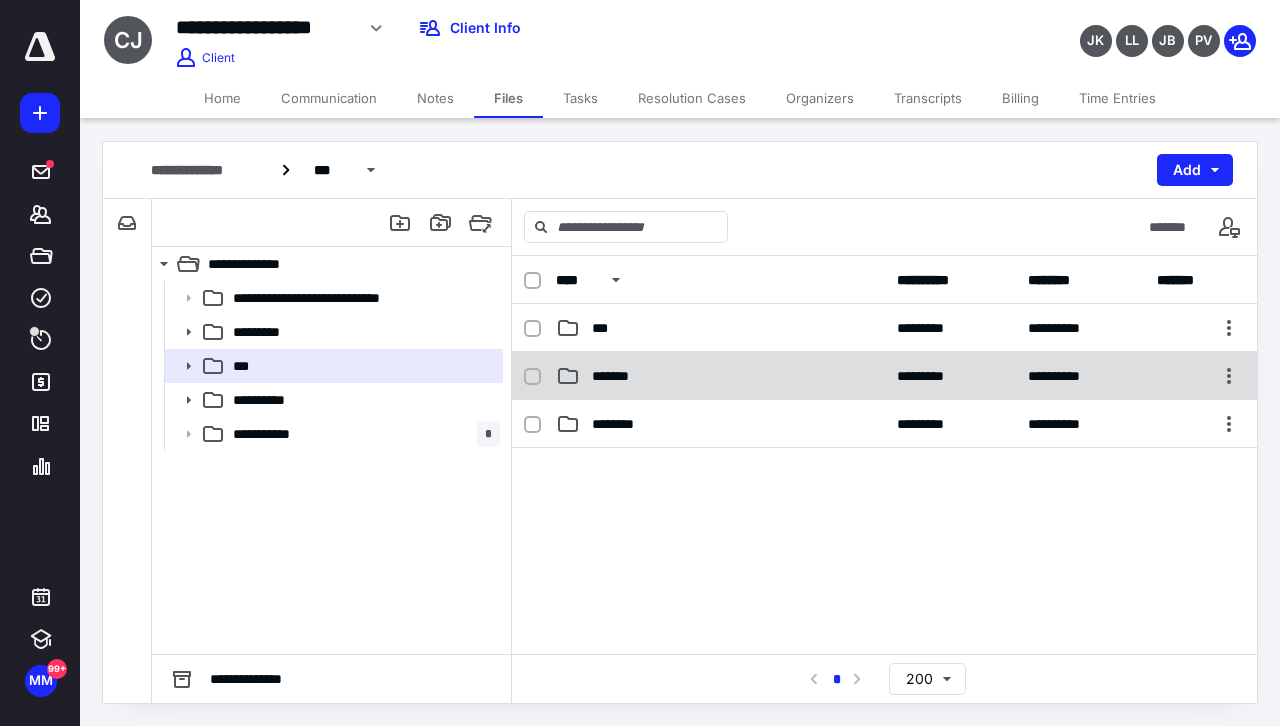 click on "*******" at bounding box center [615, 376] 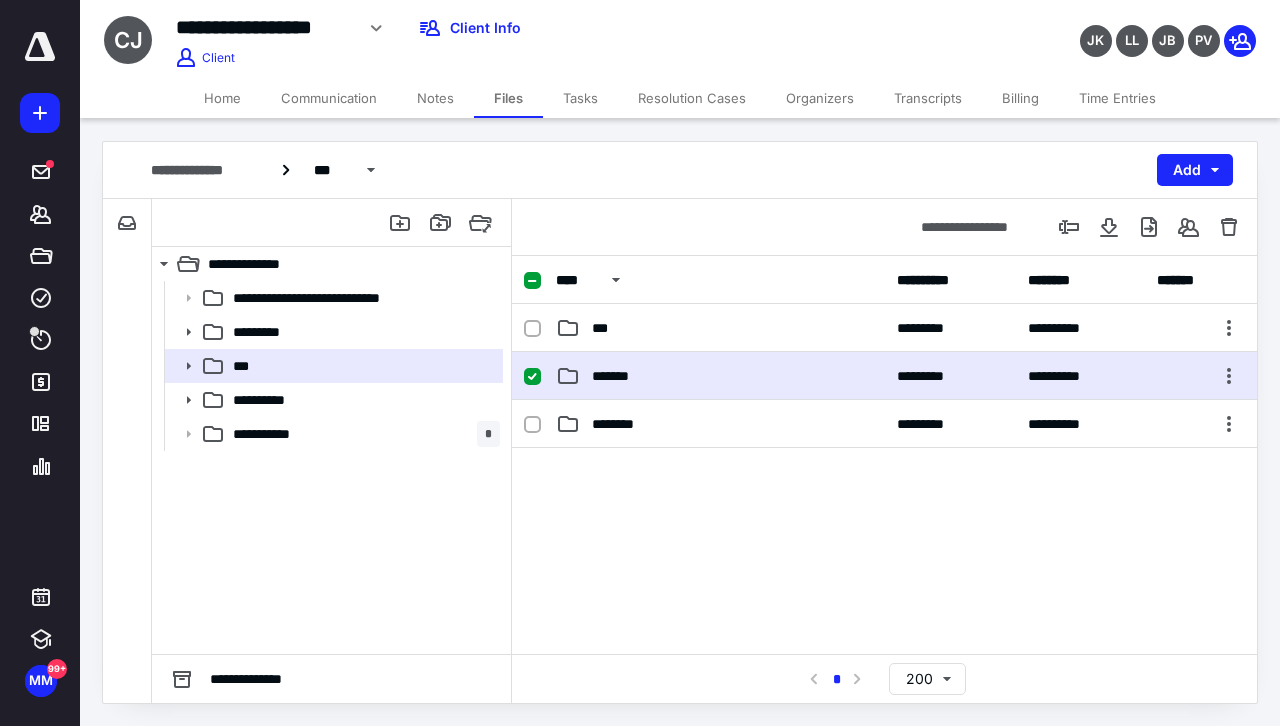 click on "*******" at bounding box center [615, 376] 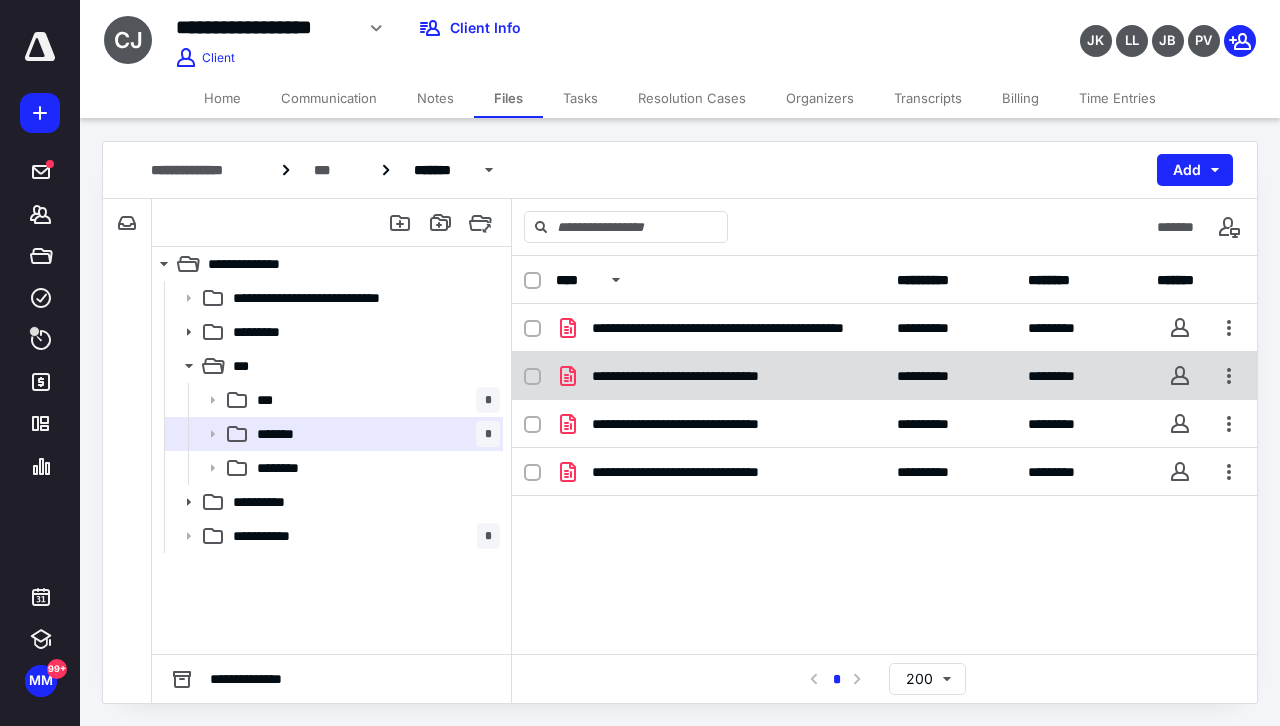 click on "**********" at bounding box center [711, 376] 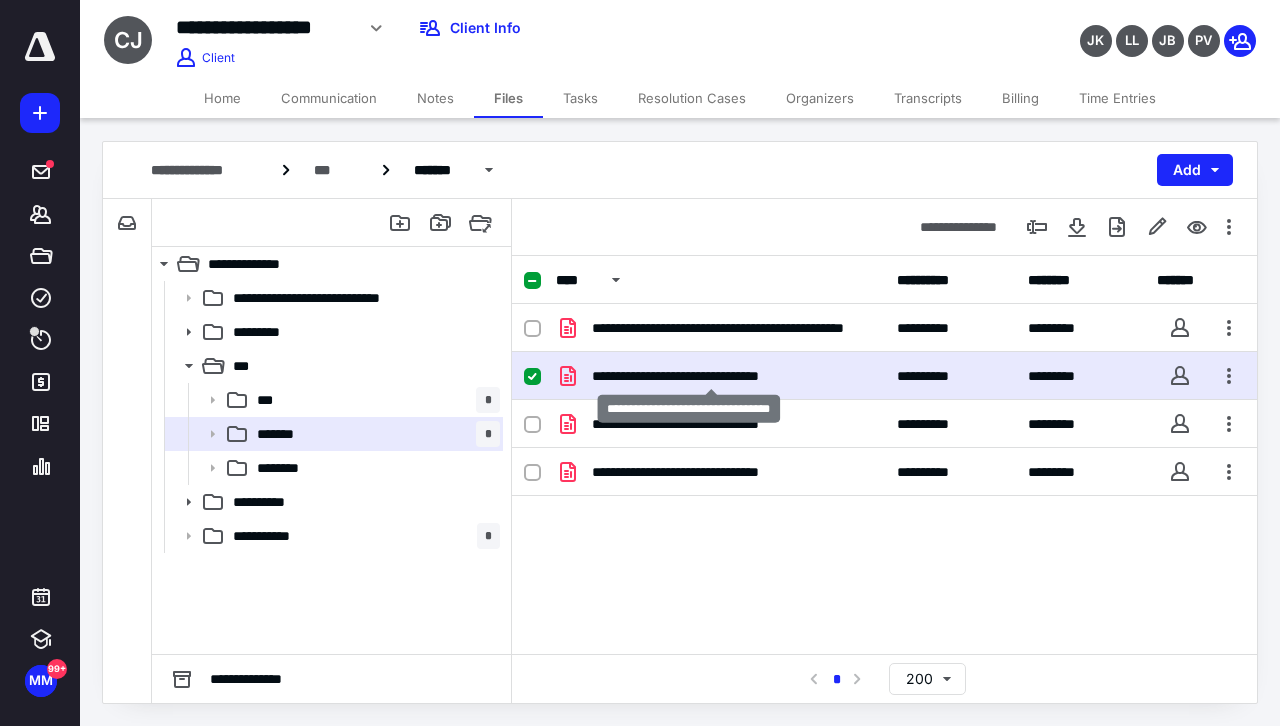 click on "**********" at bounding box center (711, 376) 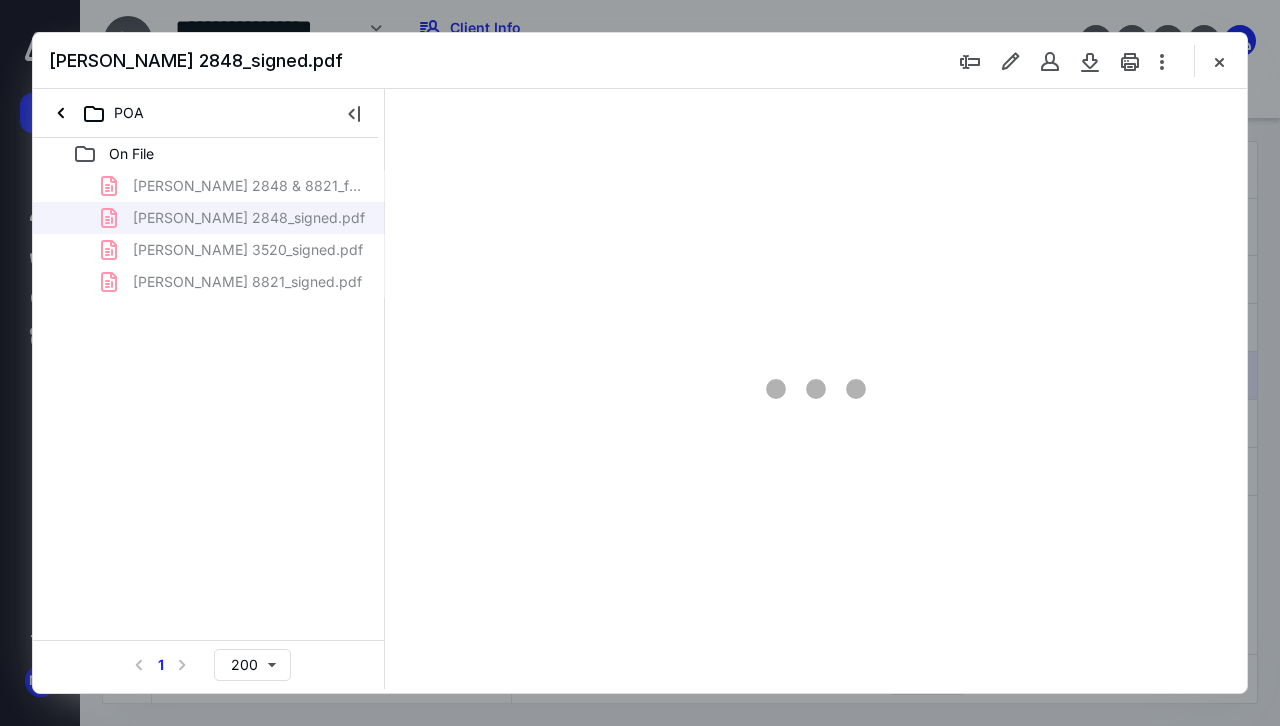 scroll, scrollTop: 0, scrollLeft: 0, axis: both 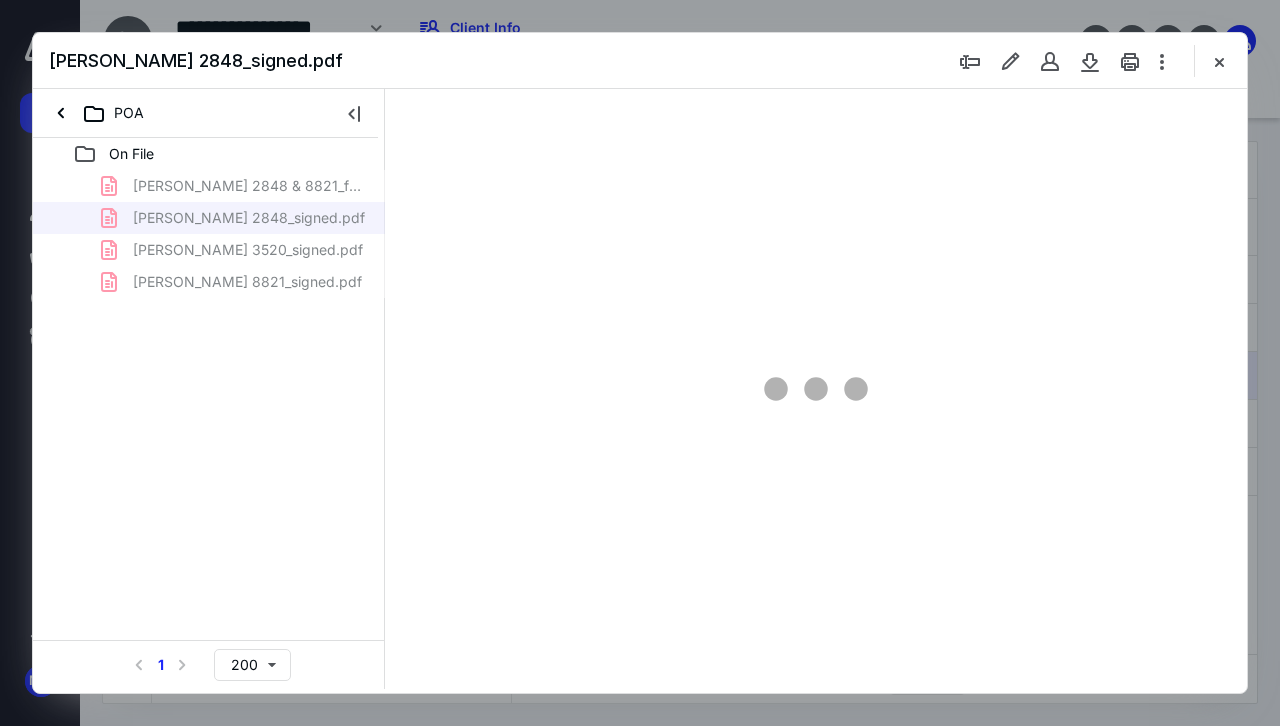 type on "61" 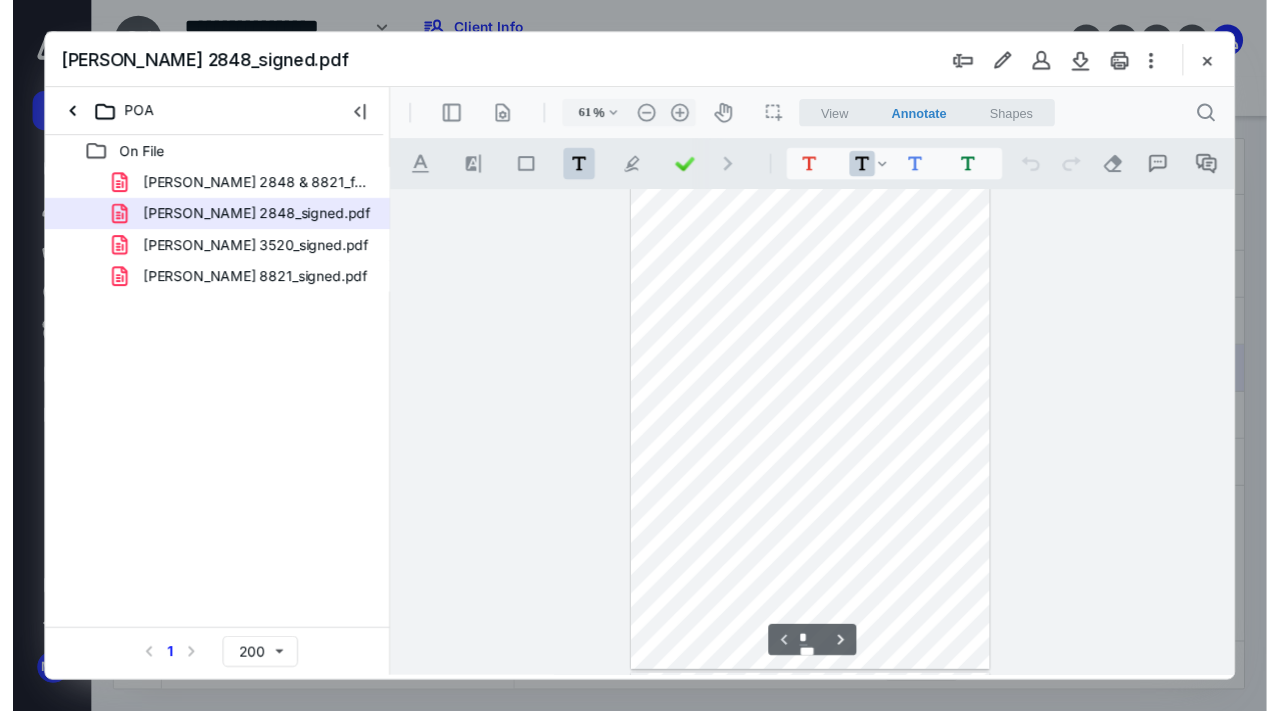 scroll, scrollTop: 0, scrollLeft: 0, axis: both 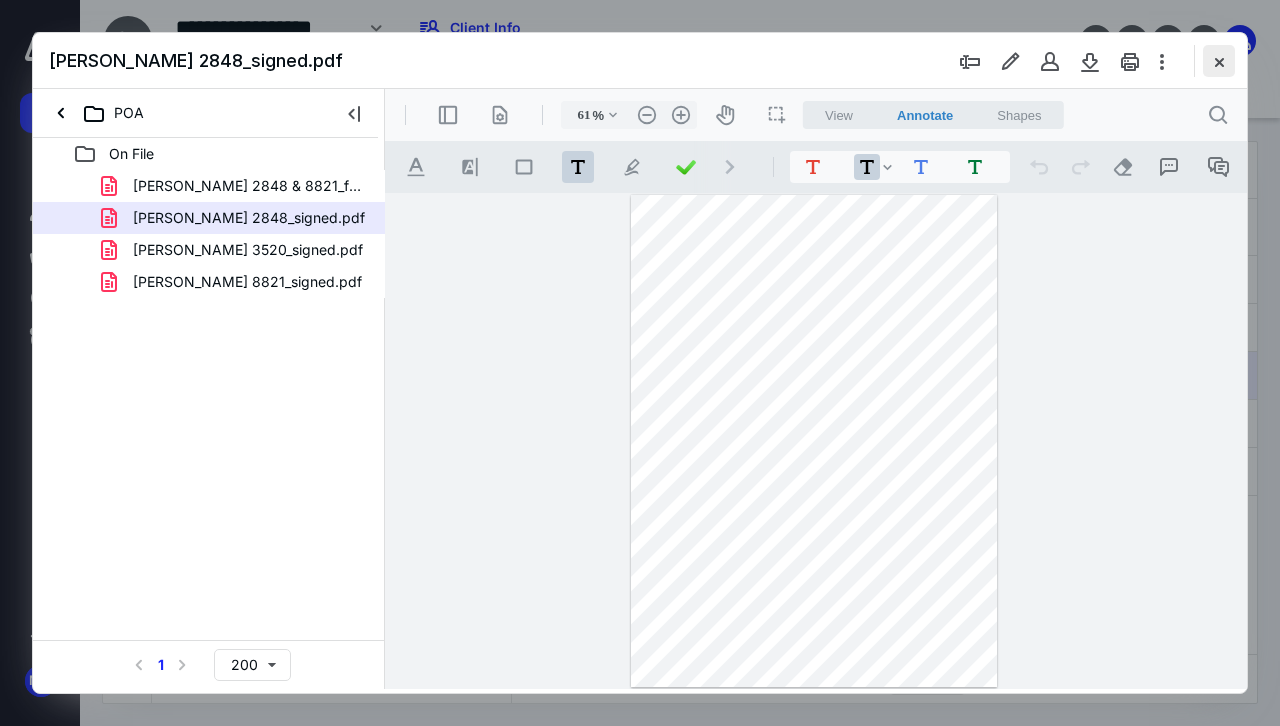 click at bounding box center (1219, 61) 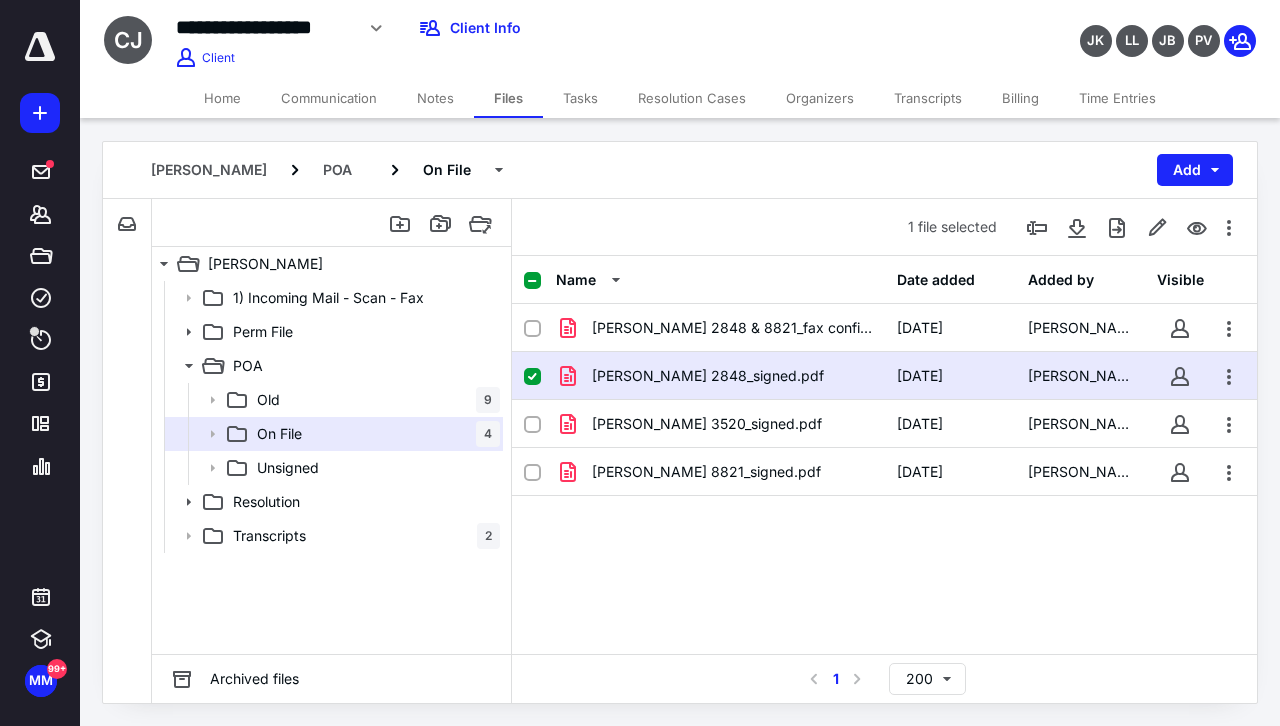 click on "Home" at bounding box center [222, 98] 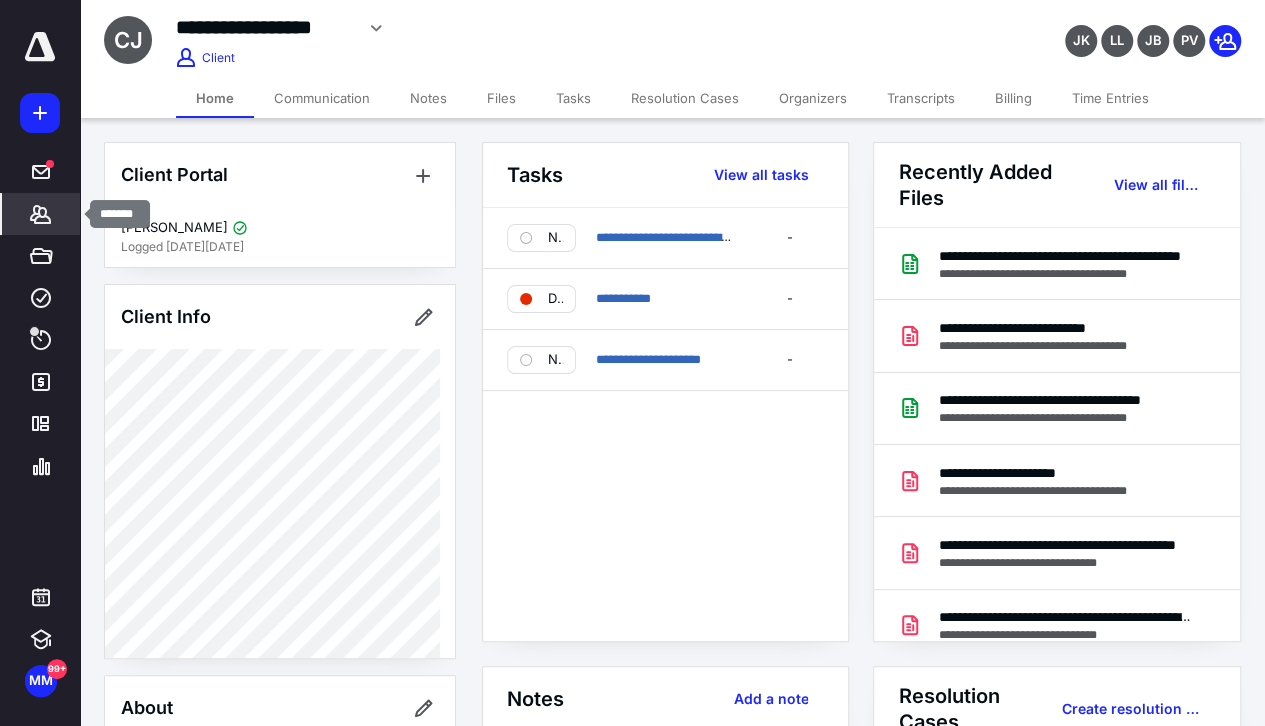 click on "Clients" at bounding box center [41, 214] 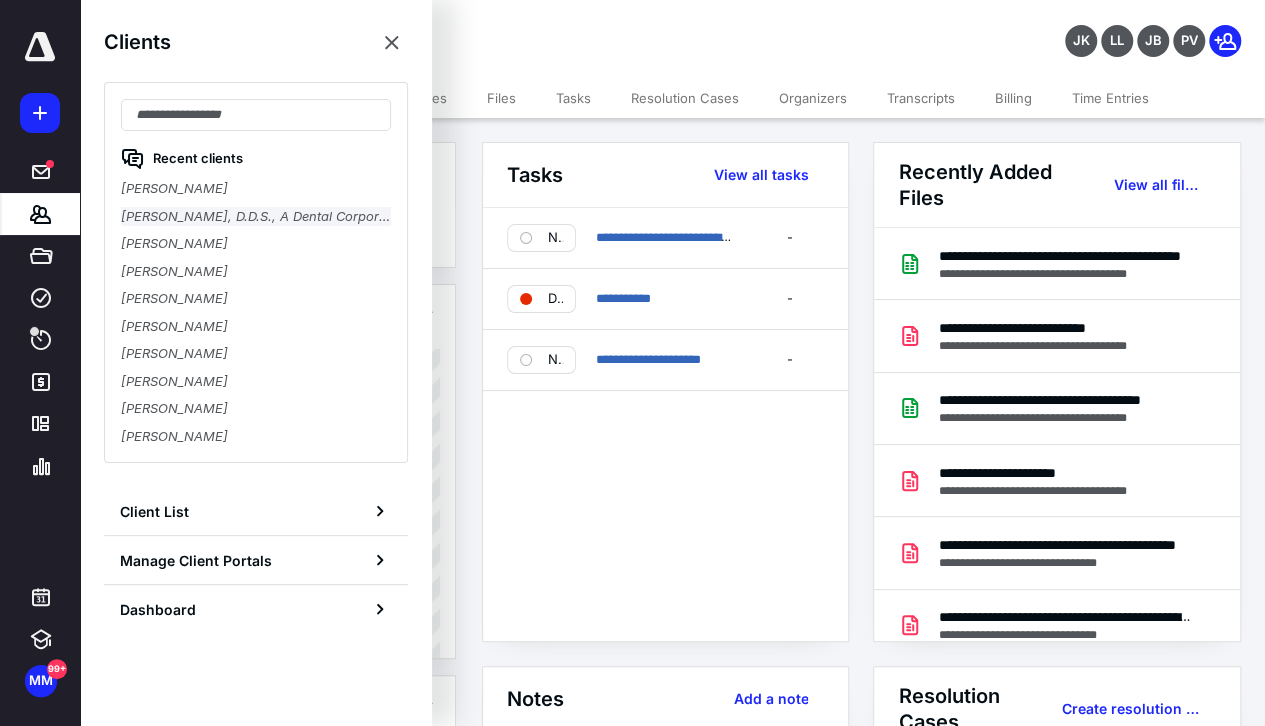 click on "[PERSON_NAME], D.D.S., A Dental Corporation" at bounding box center (256, 217) 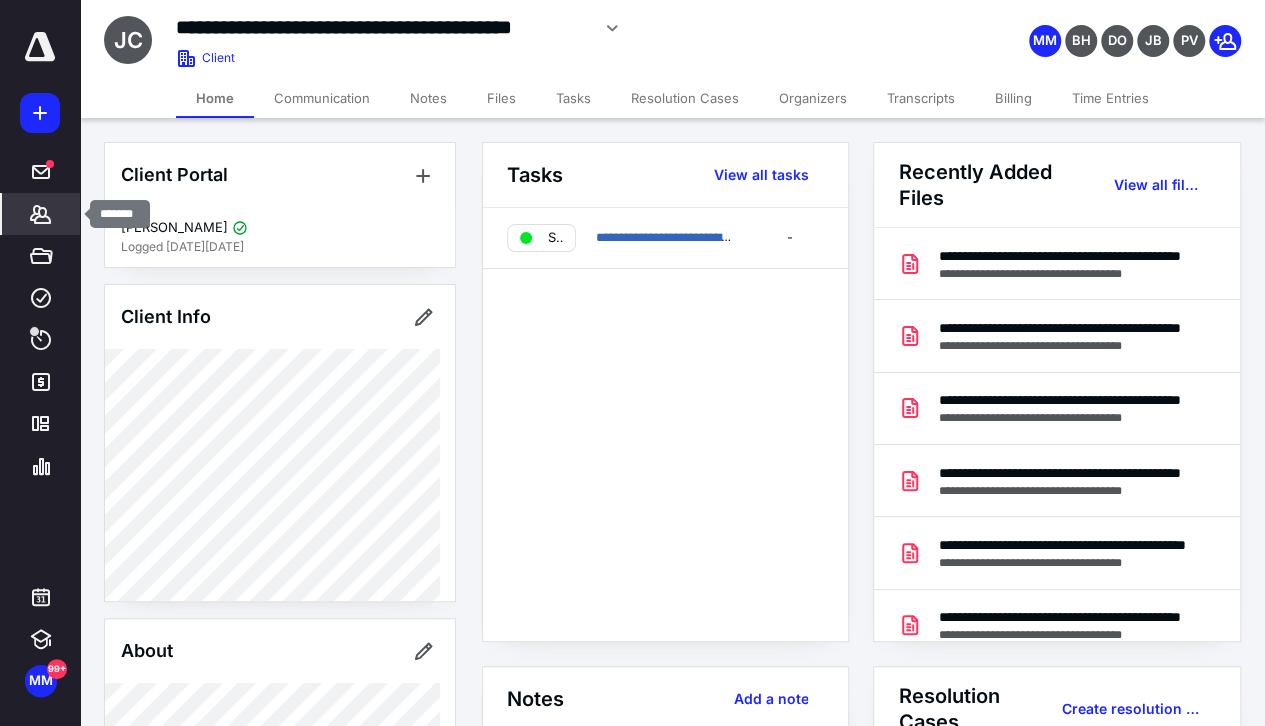 click 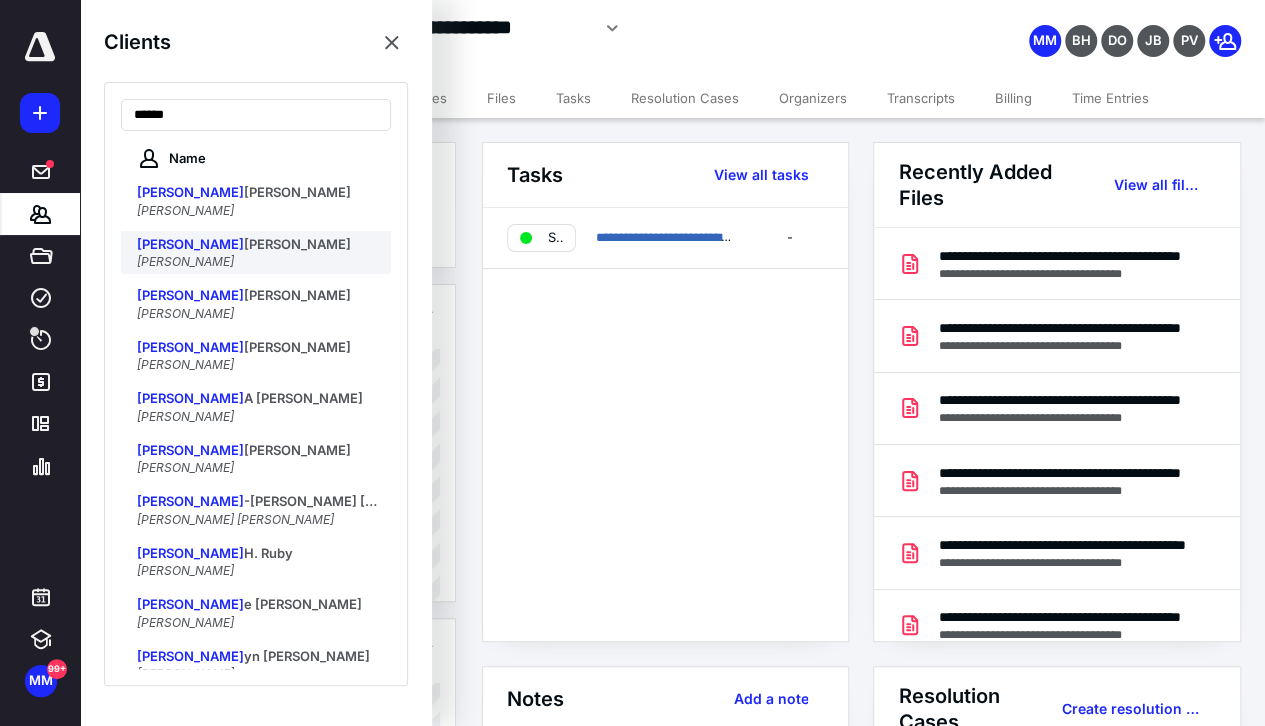 type on "******" 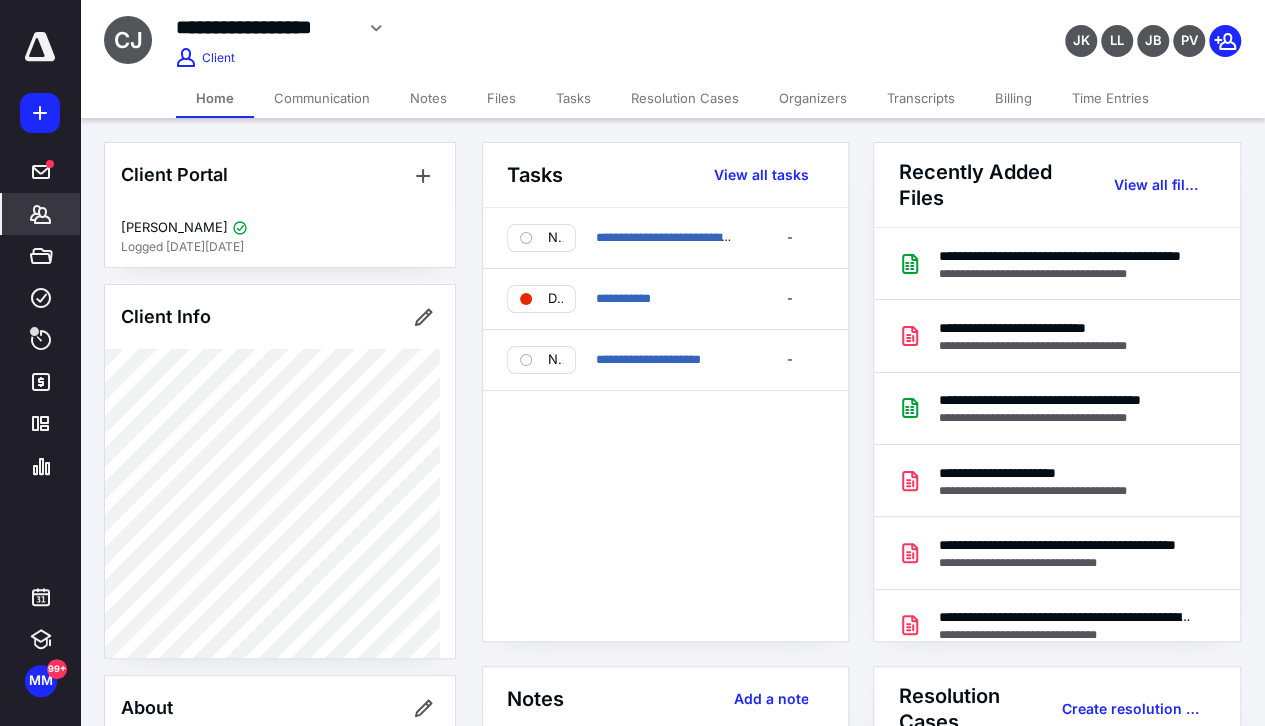 click on "Tasks" at bounding box center [573, 98] 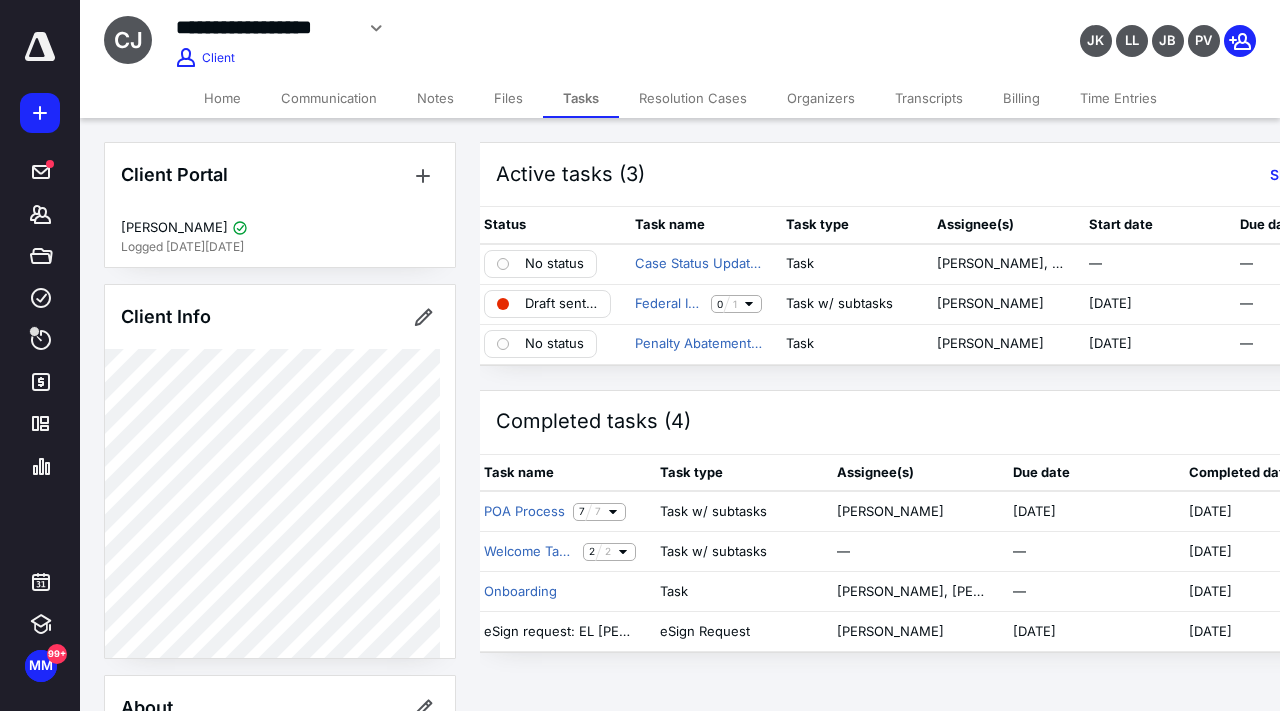 scroll, scrollTop: 0, scrollLeft: 0, axis: both 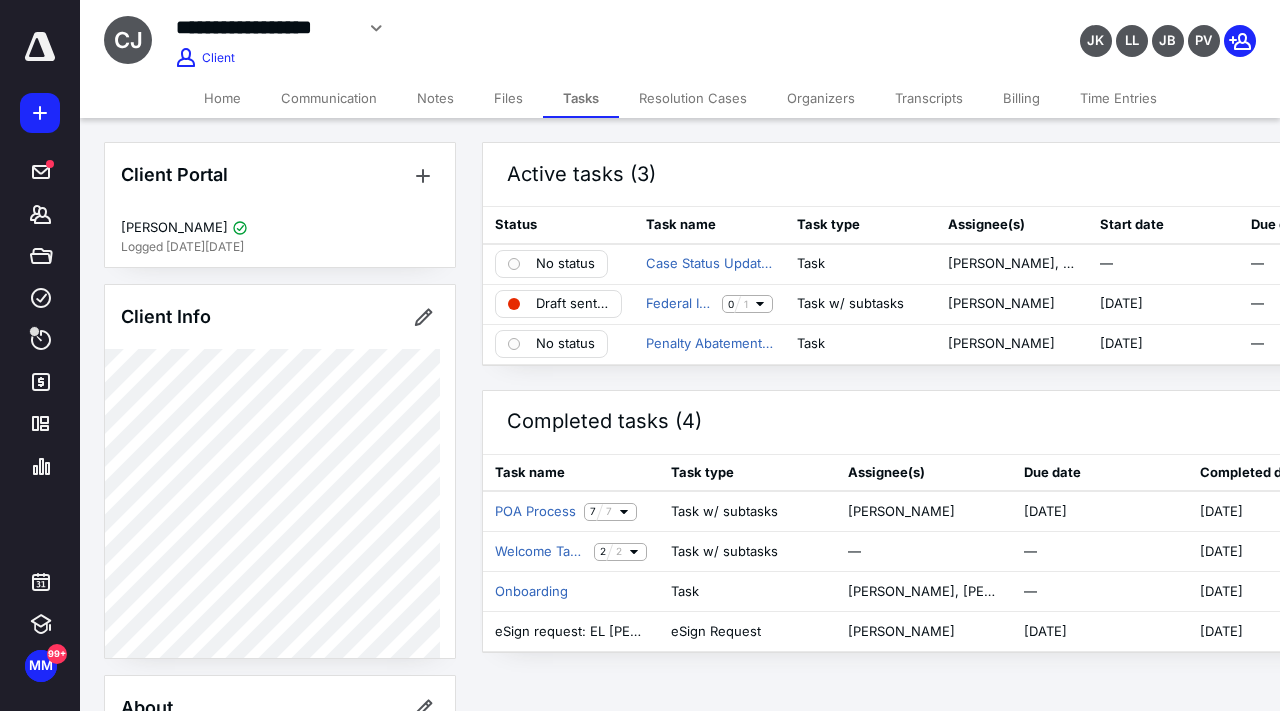 click on "Notes" at bounding box center (435, 98) 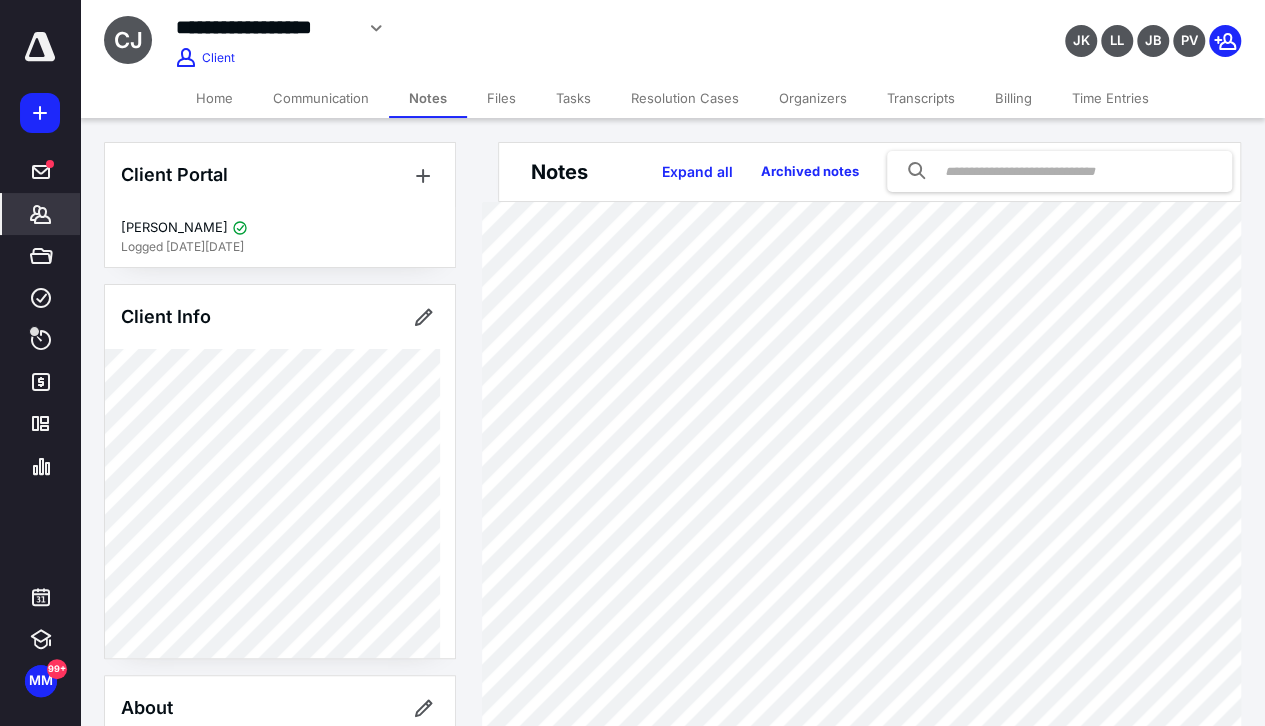 click on "Files" at bounding box center [501, 98] 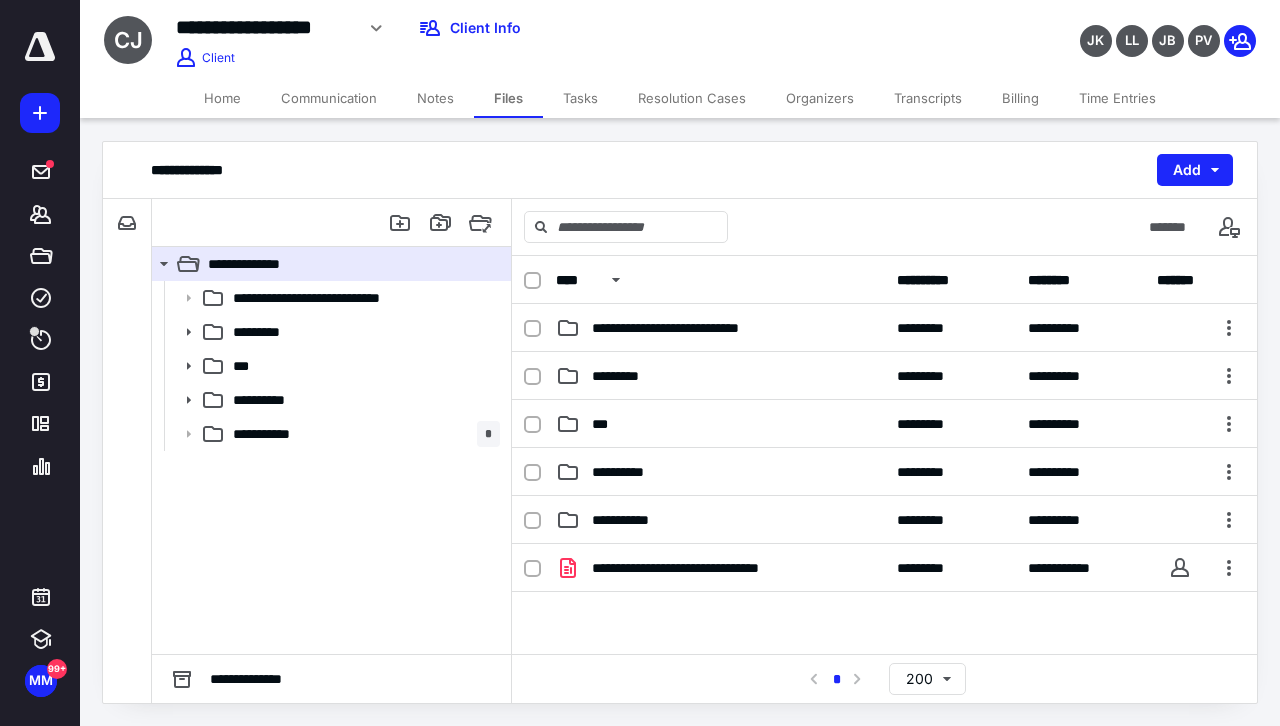 click on "Tasks" at bounding box center (580, 98) 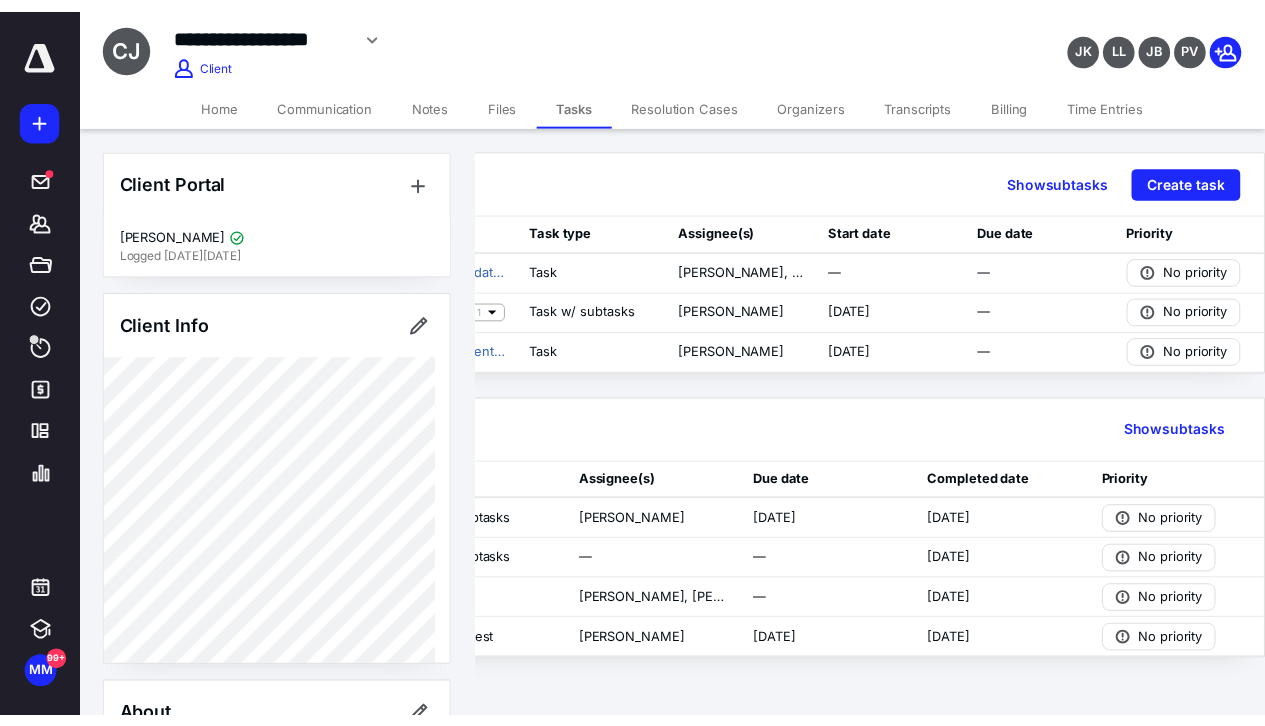 scroll, scrollTop: 0, scrollLeft: 0, axis: both 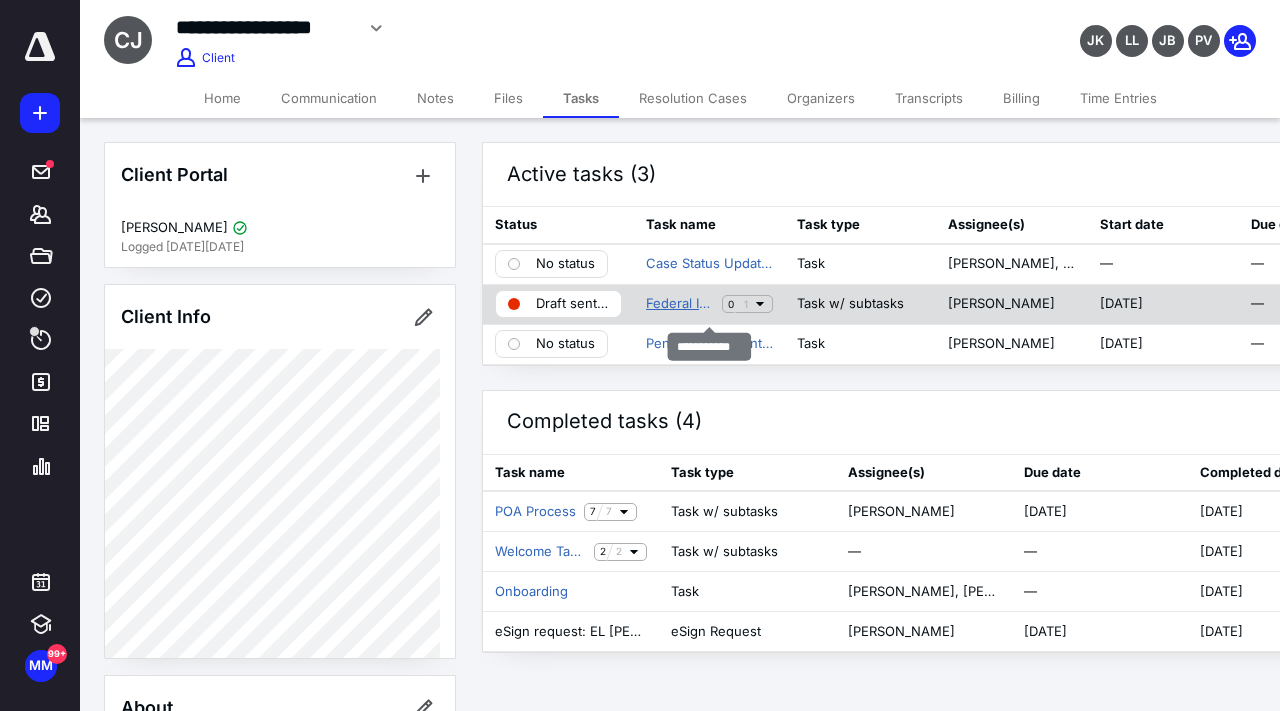 click on "Federal IPA" at bounding box center [680, 304] 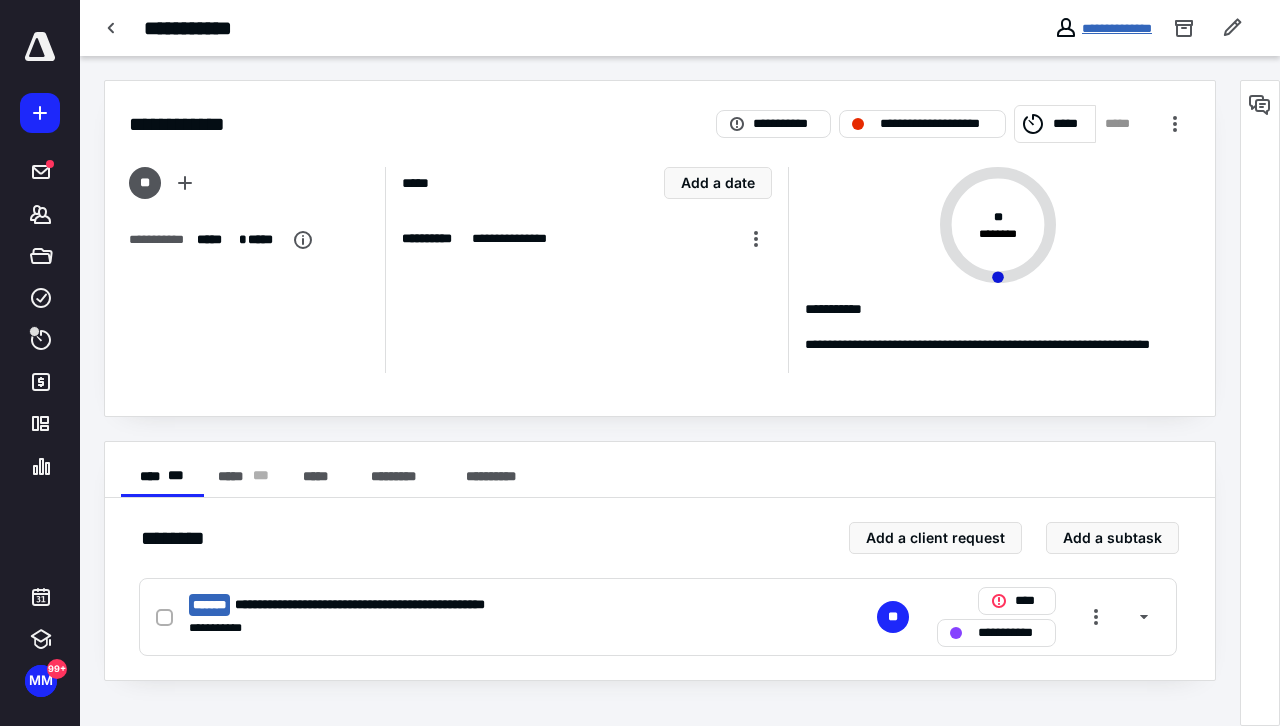 click on "**********" at bounding box center [1117, 28] 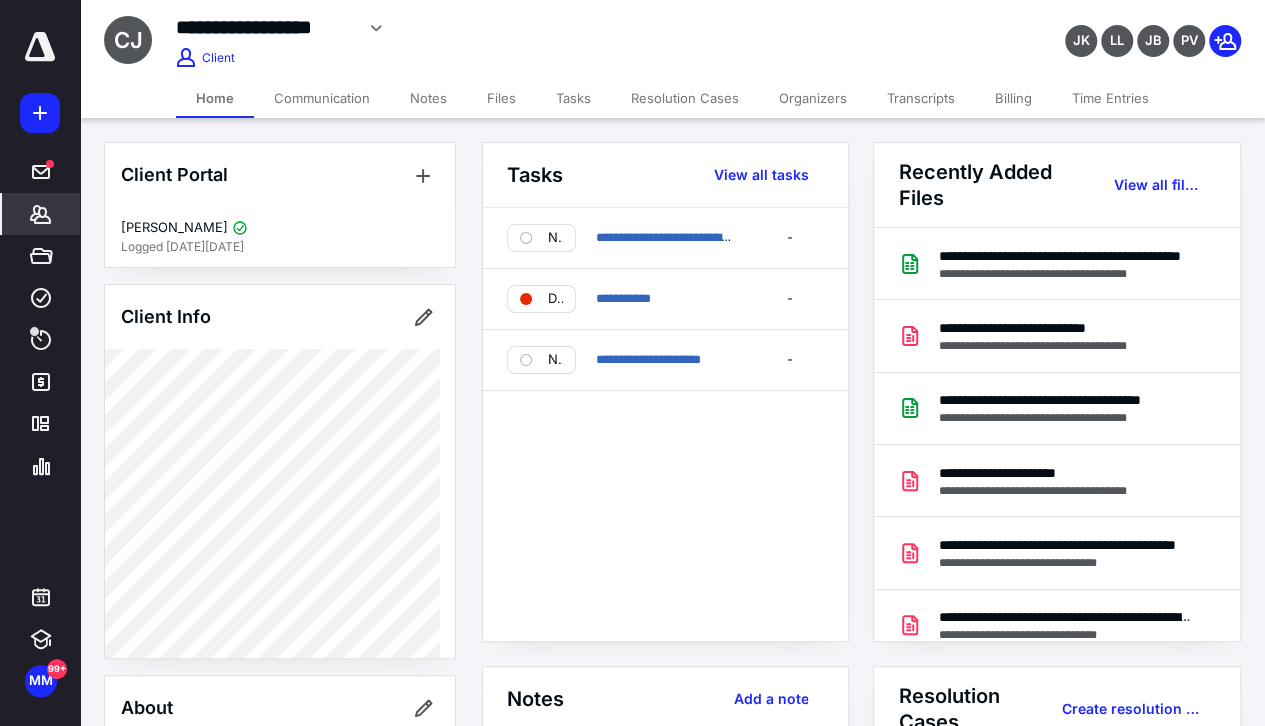 click on "Tasks" at bounding box center (573, 98) 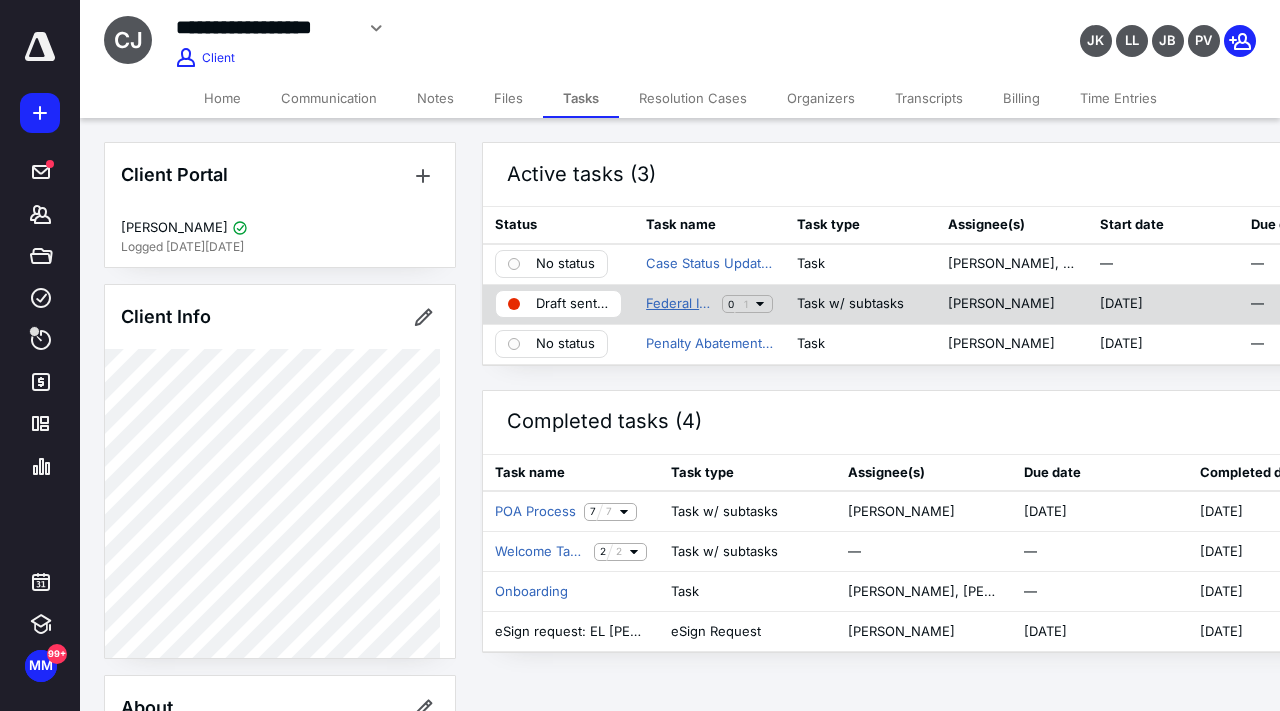 click on "Federal IPA" at bounding box center (680, 304) 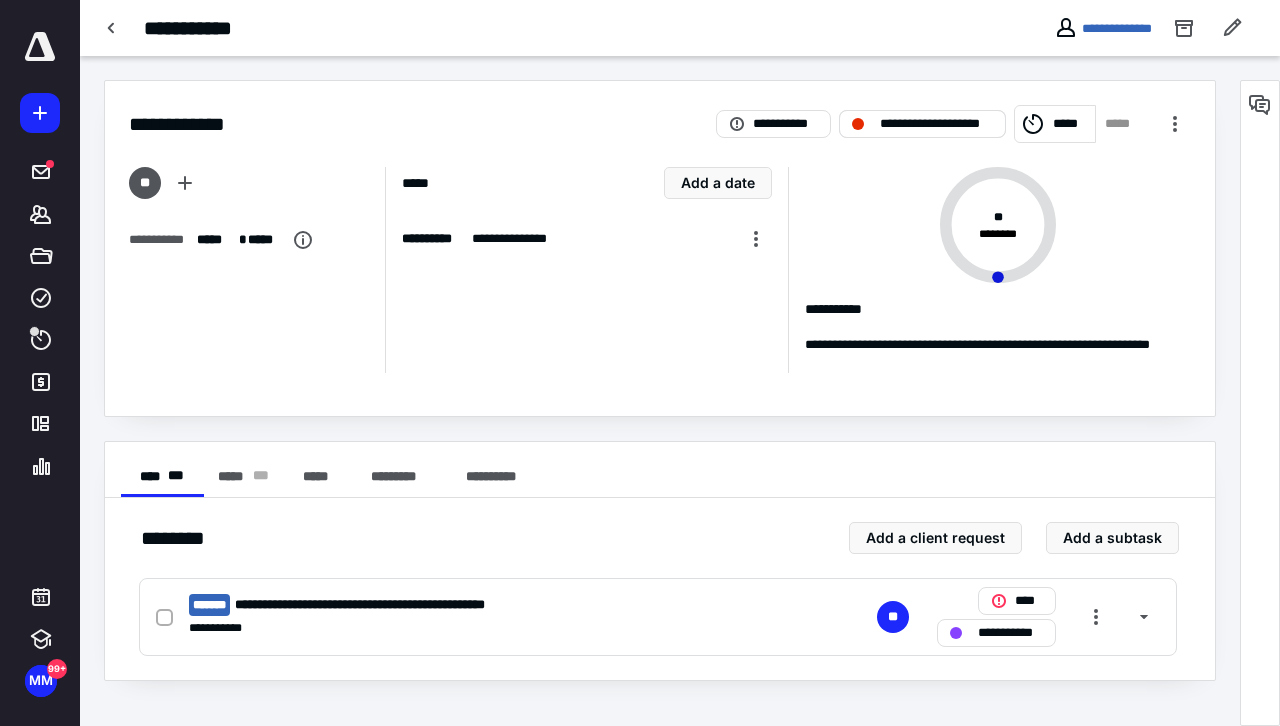 click on "**********" at bounding box center (936, 124) 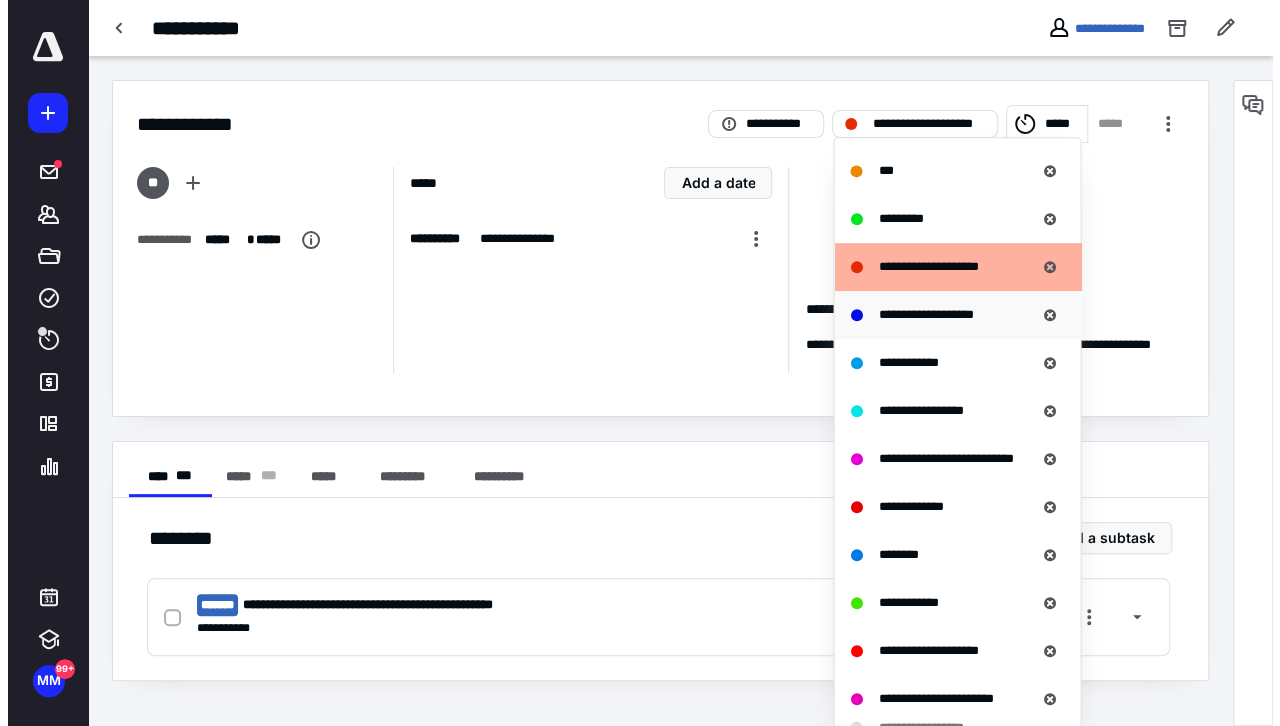 scroll, scrollTop: 700, scrollLeft: 0, axis: vertical 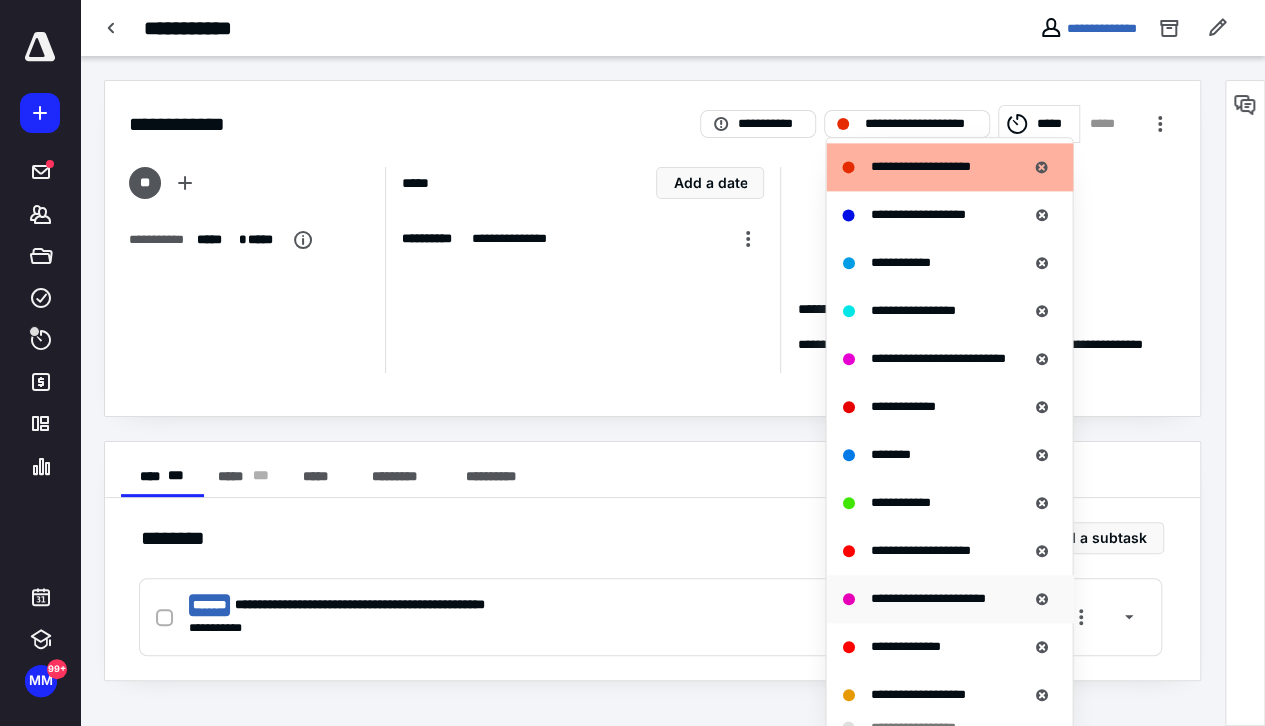 click on "**********" at bounding box center (927, 599) 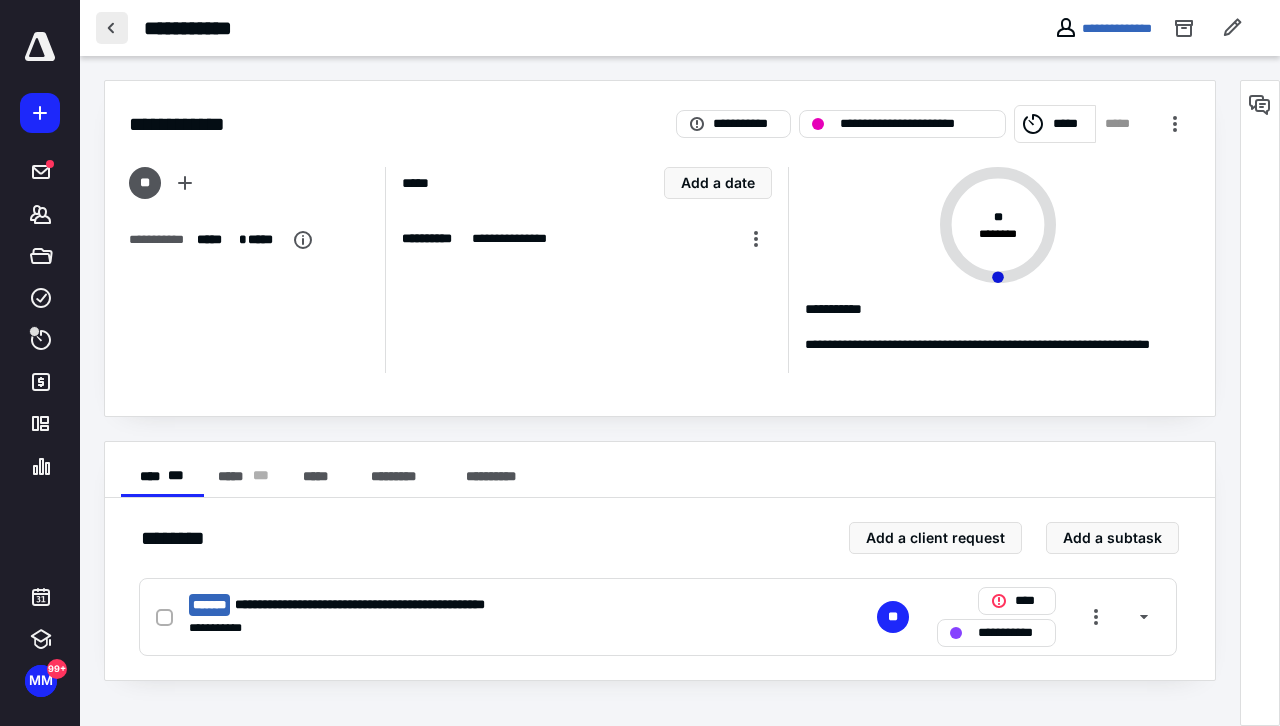 click at bounding box center (112, 28) 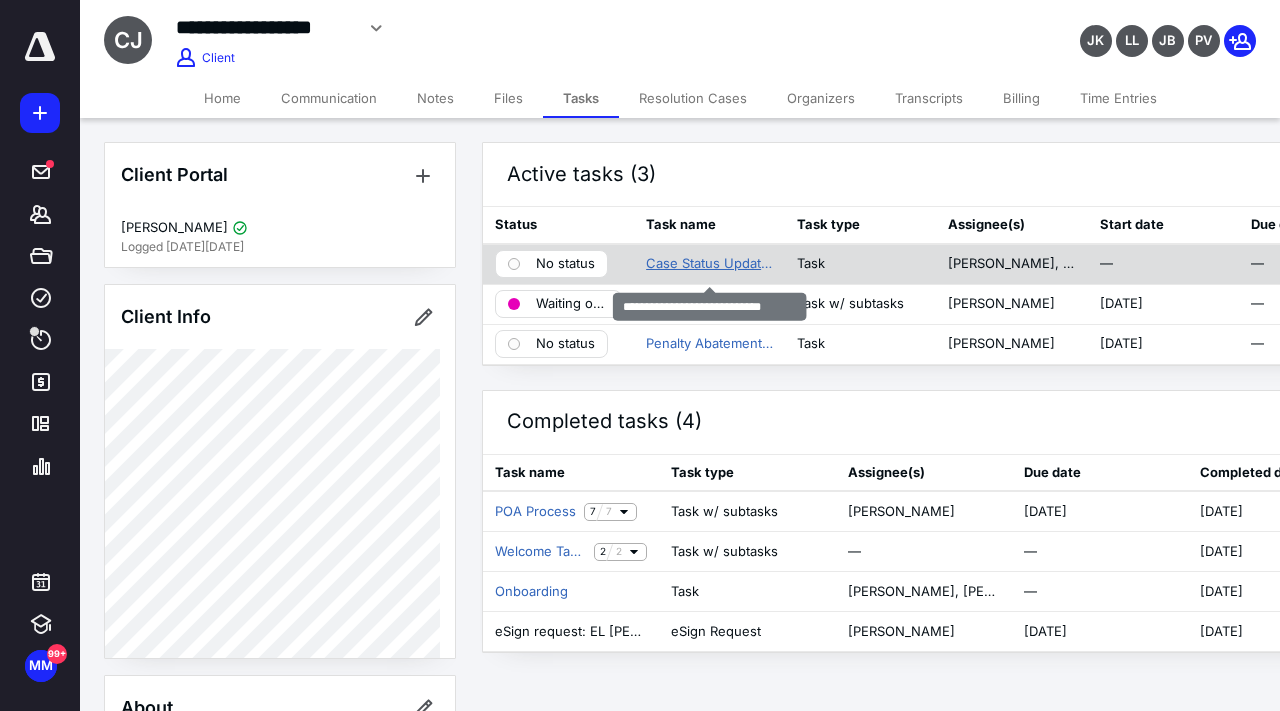 click on "Case Status Update-[PERSON_NAME]" at bounding box center [709, 264] 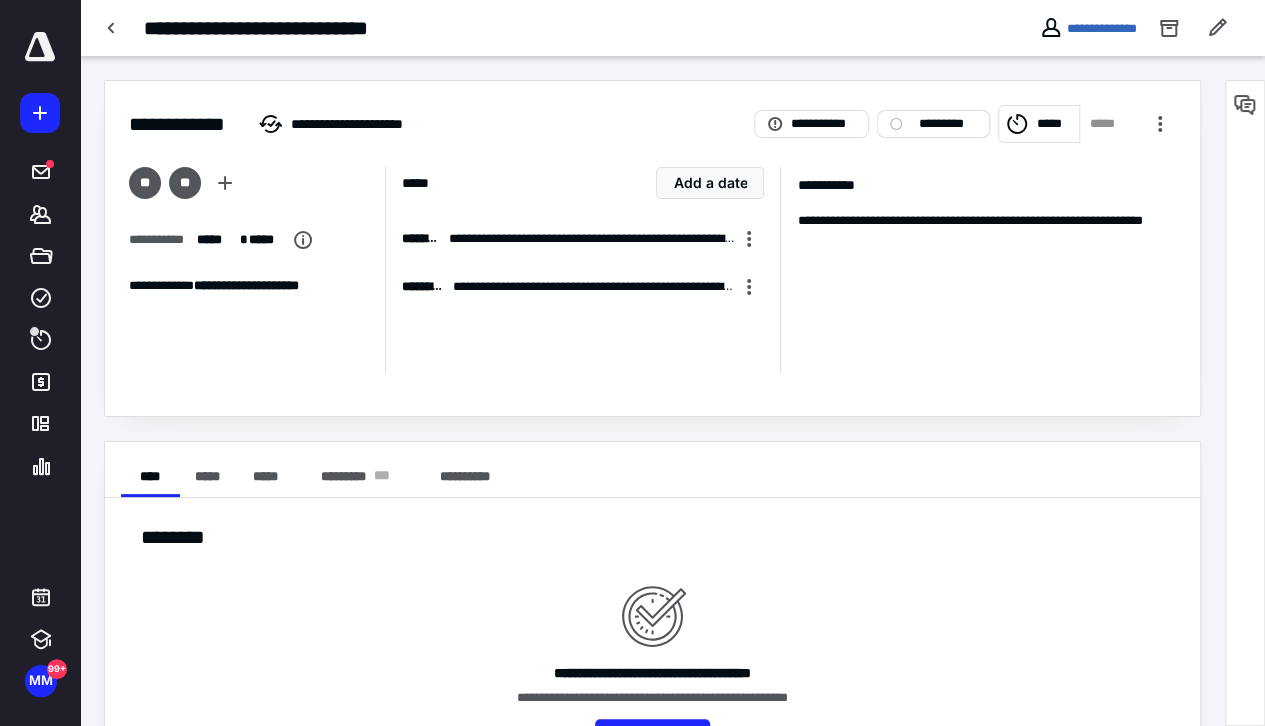 click on "*********" at bounding box center (947, 124) 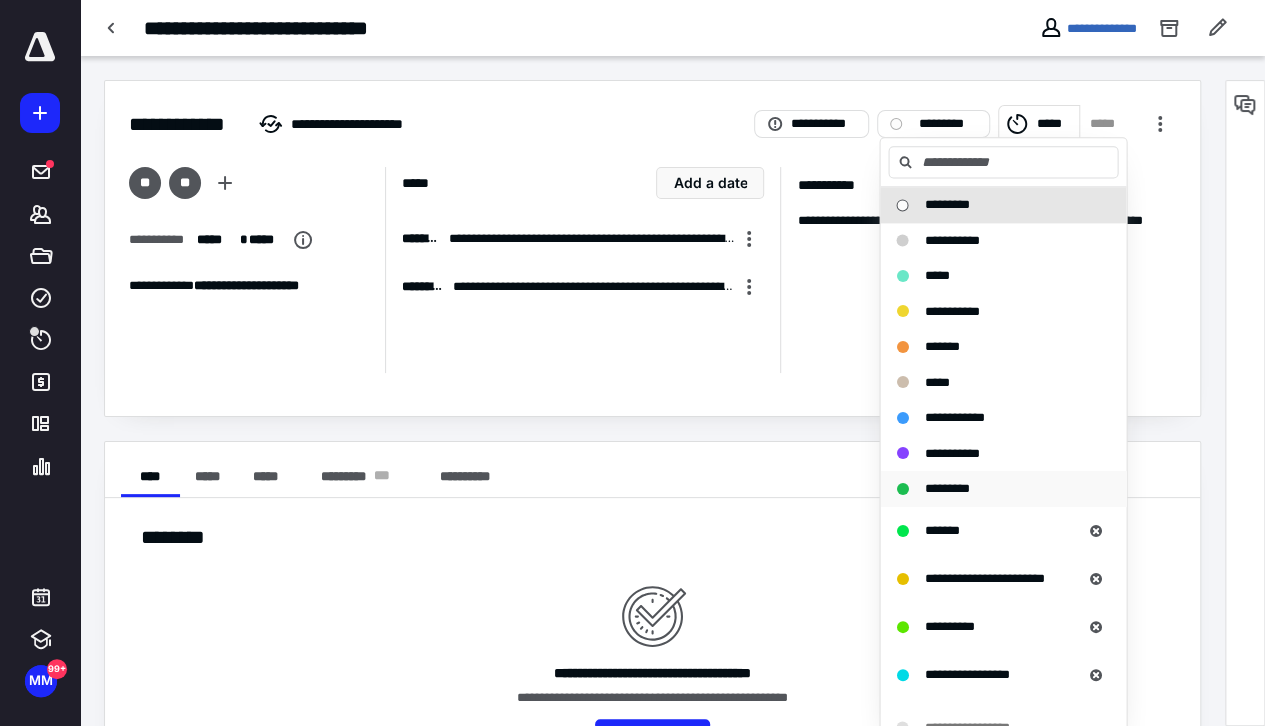 click on "*********" at bounding box center (946, 488) 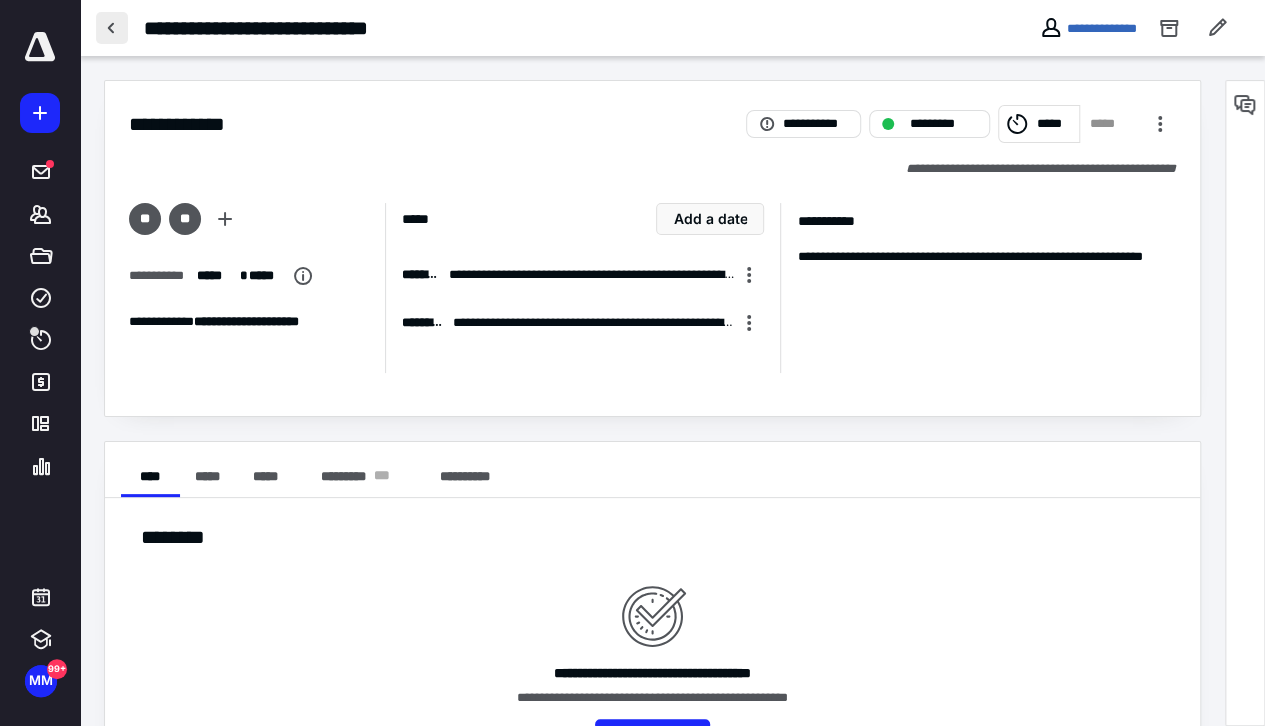 click at bounding box center (112, 28) 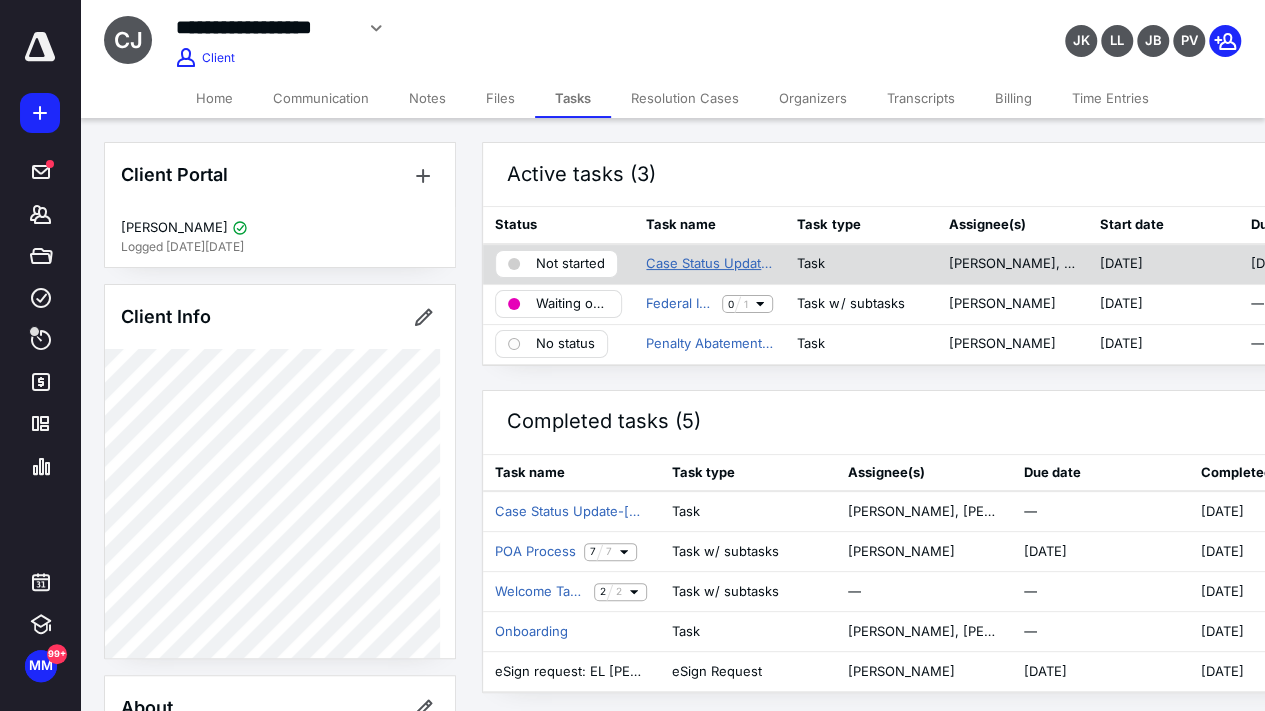 click on "Case Status Update-[PERSON_NAME]" at bounding box center [709, 264] 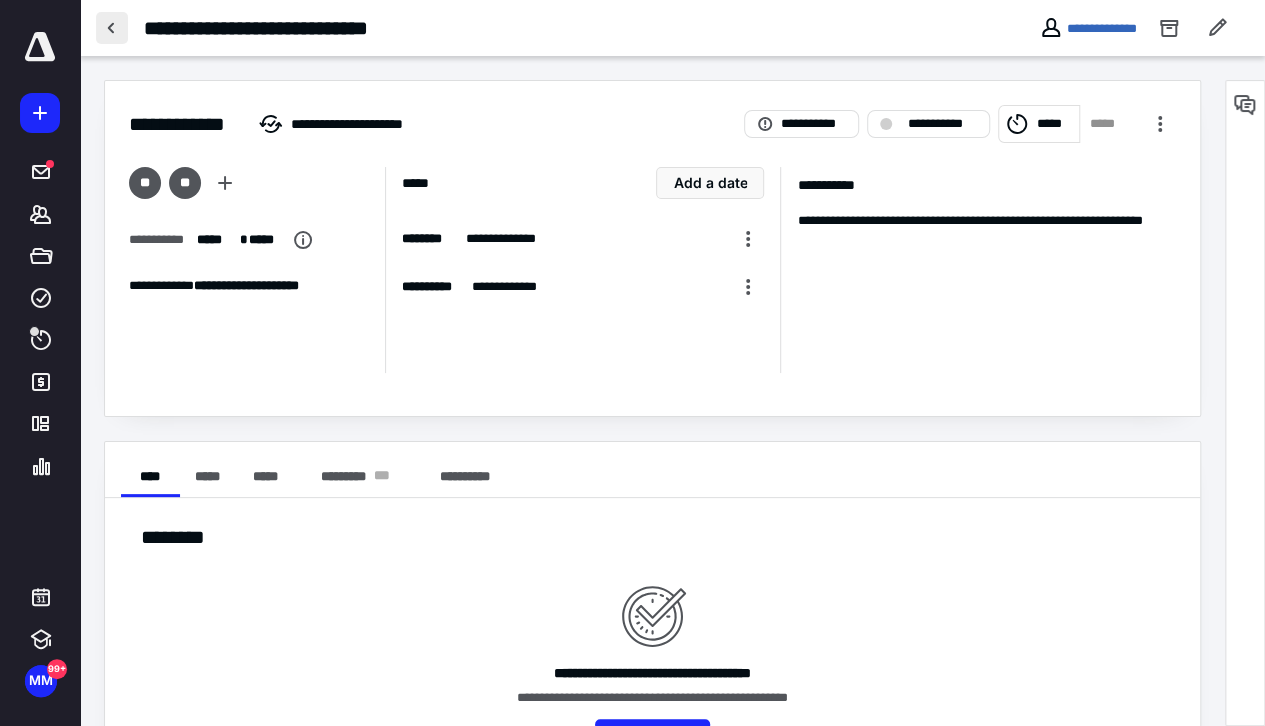 click at bounding box center [112, 28] 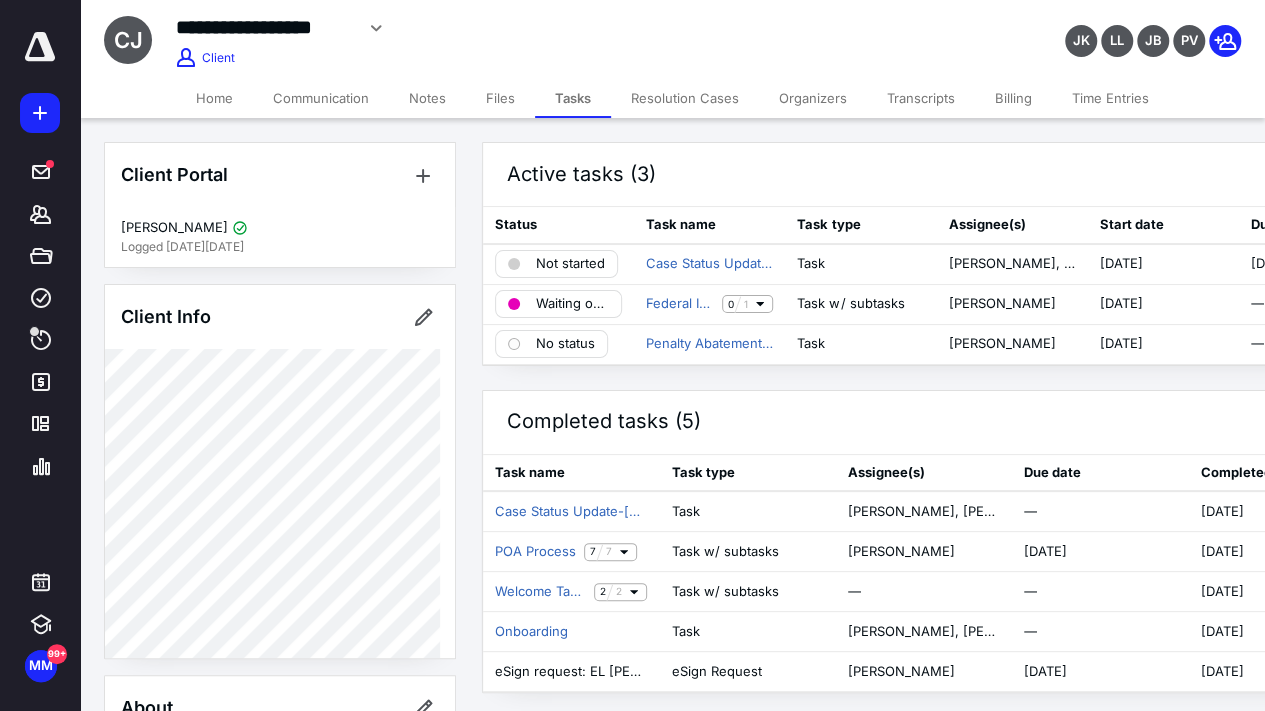 click on "Notes" at bounding box center (427, 98) 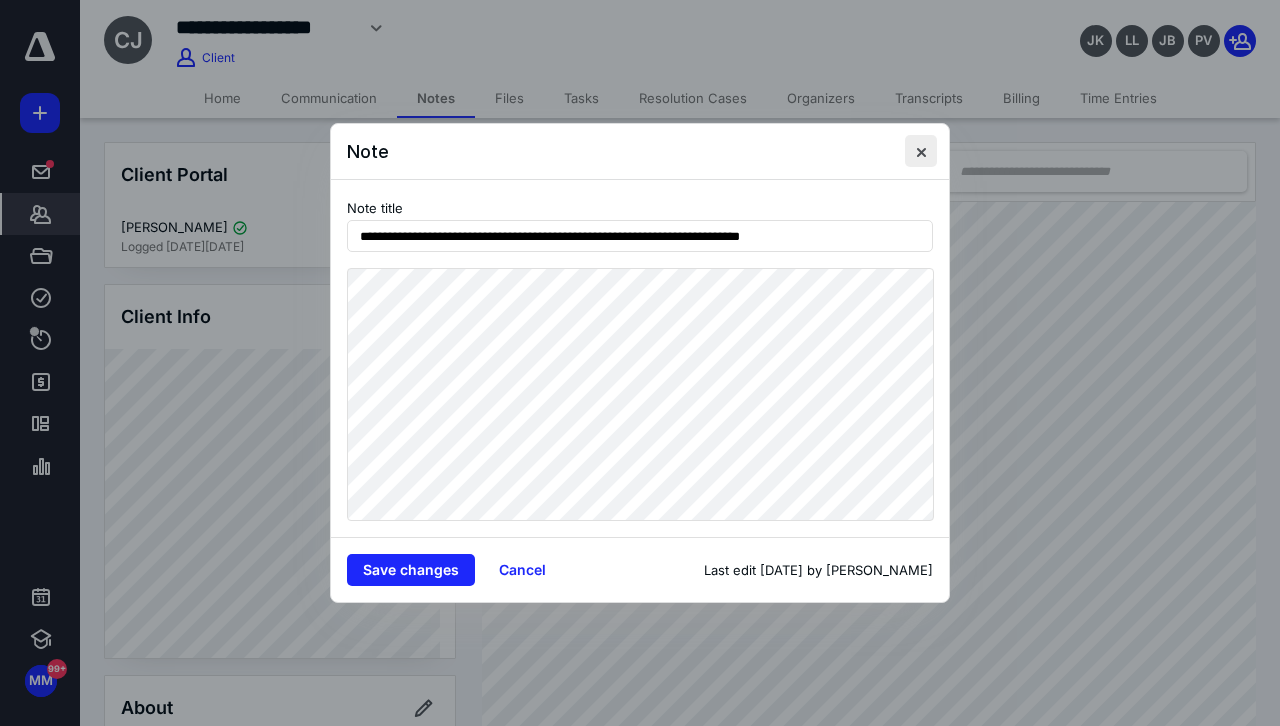 click at bounding box center [921, 151] 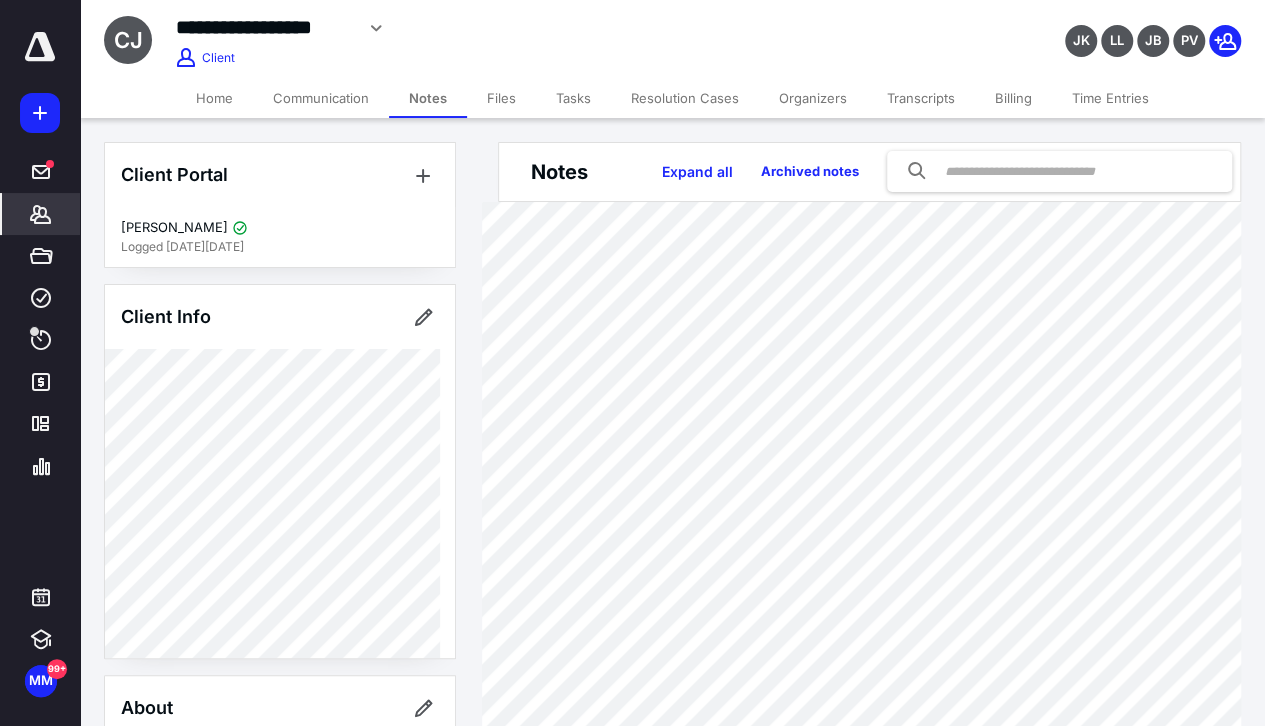 click on "Files" at bounding box center (501, 98) 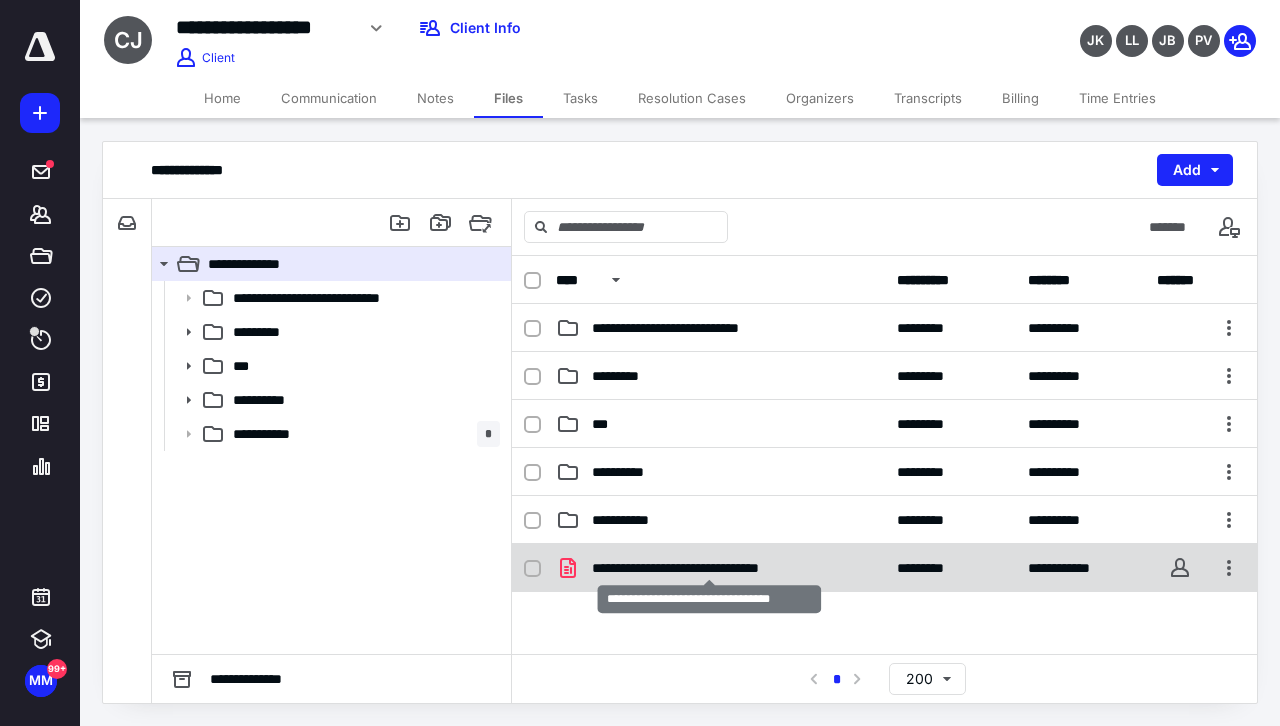 click on "**********" at bounding box center [709, 568] 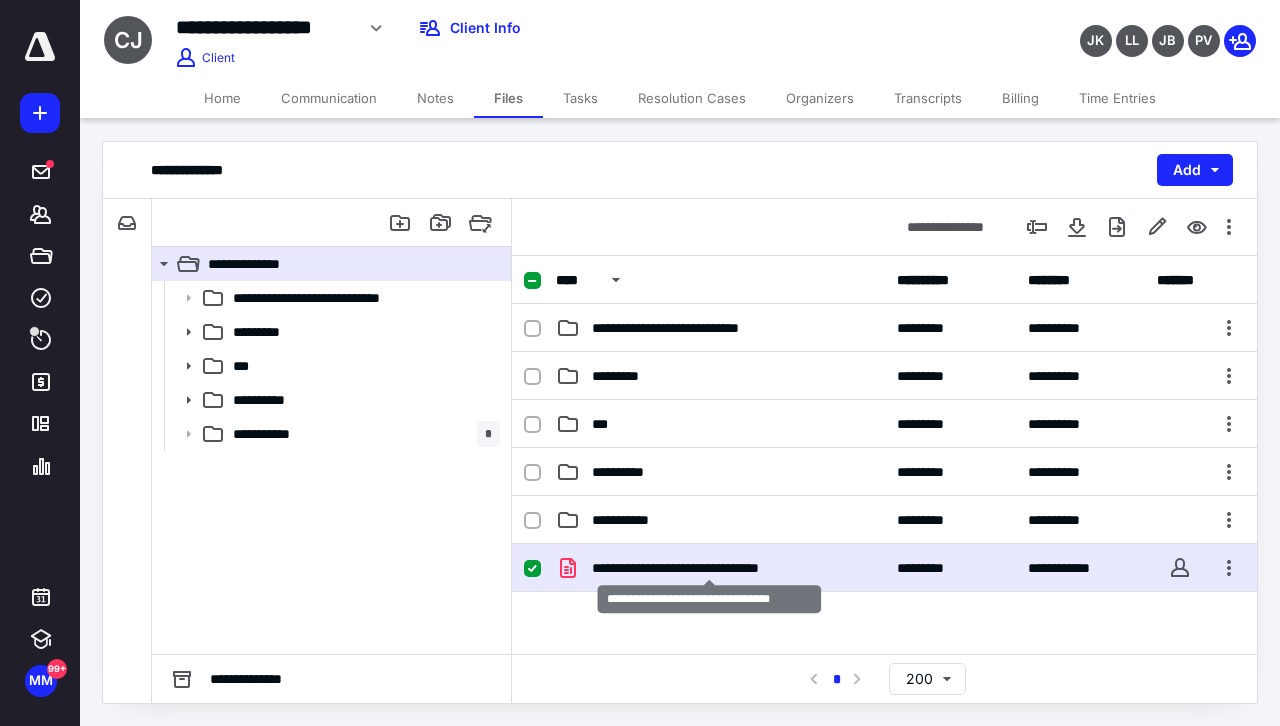 click on "**********" at bounding box center [709, 568] 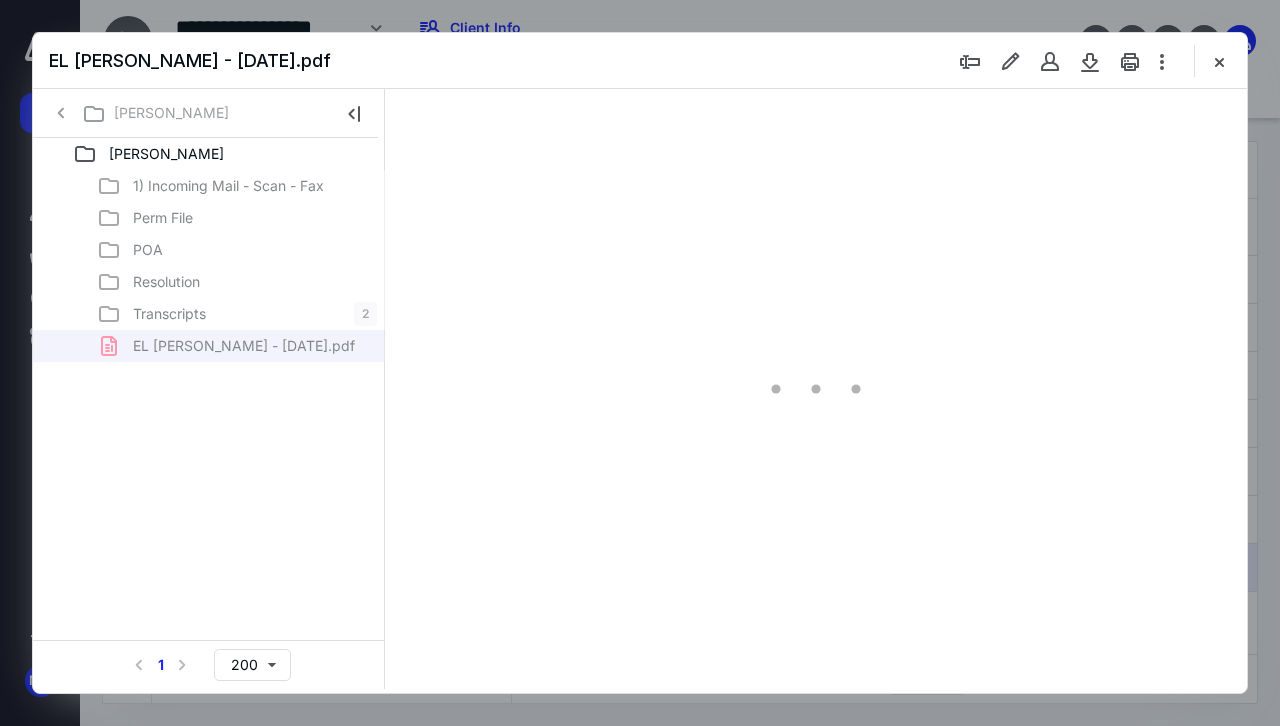 scroll, scrollTop: 0, scrollLeft: 0, axis: both 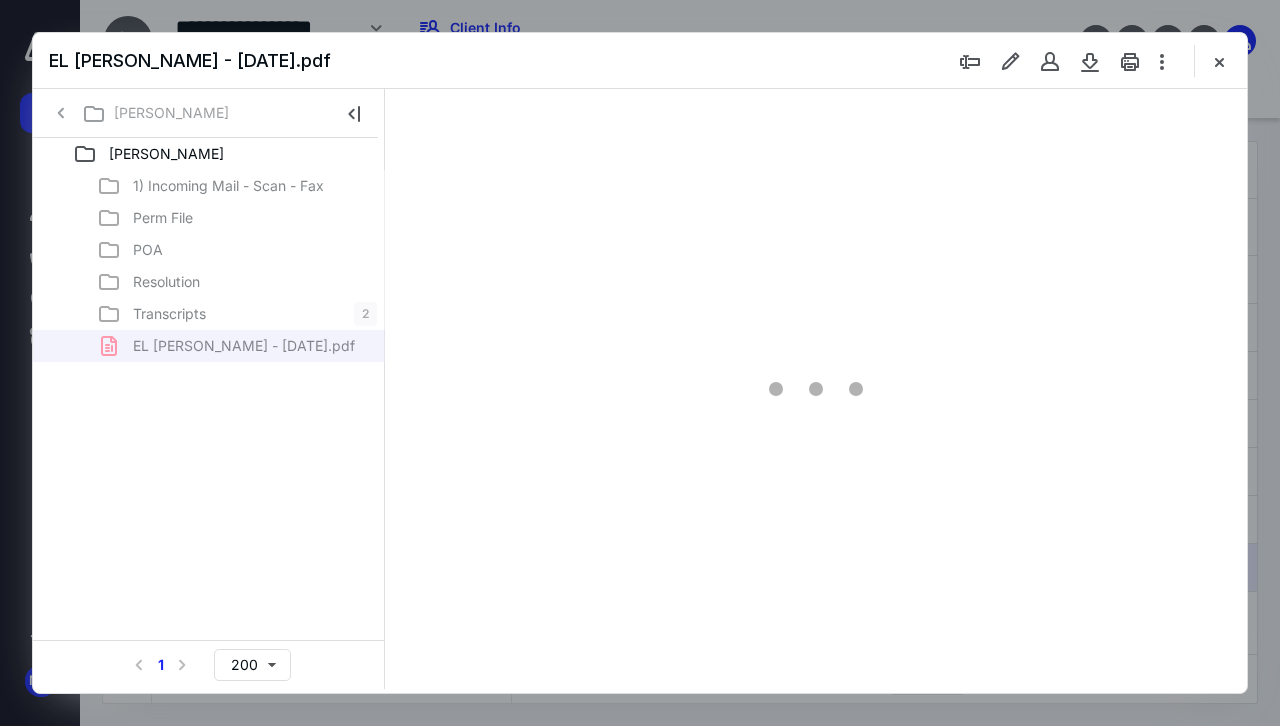 type on "63" 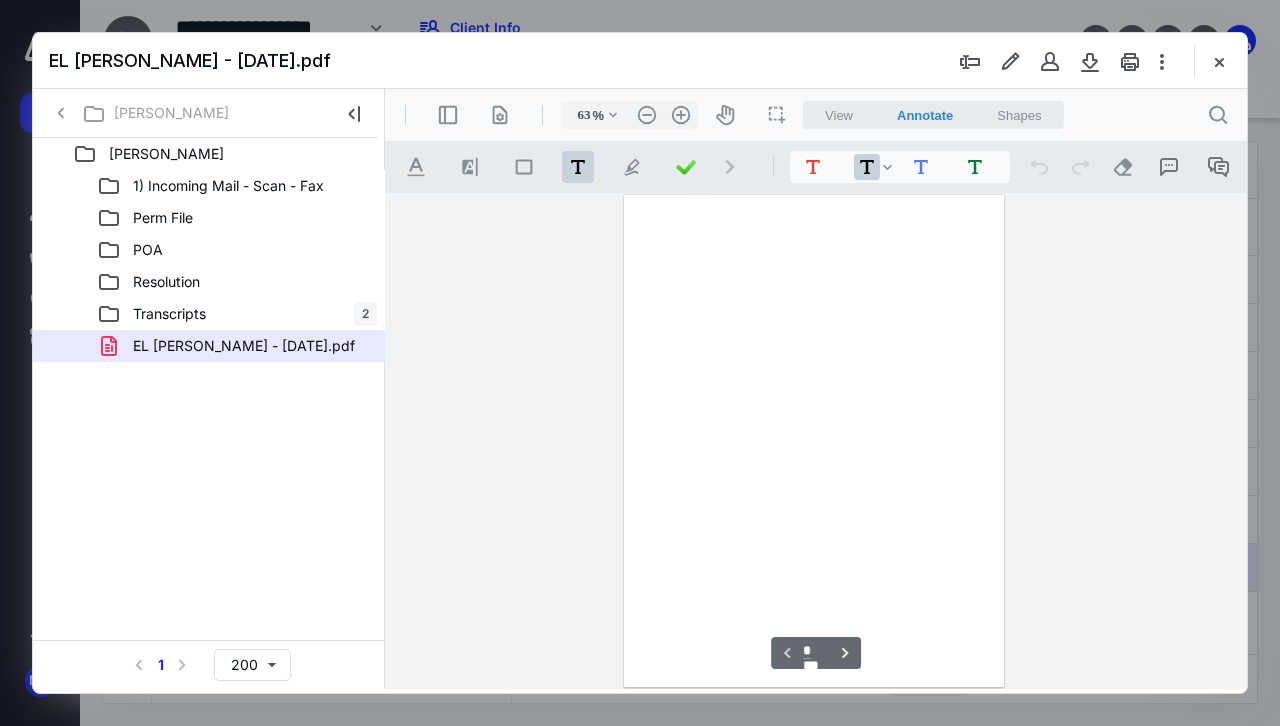 scroll, scrollTop: 106, scrollLeft: 0, axis: vertical 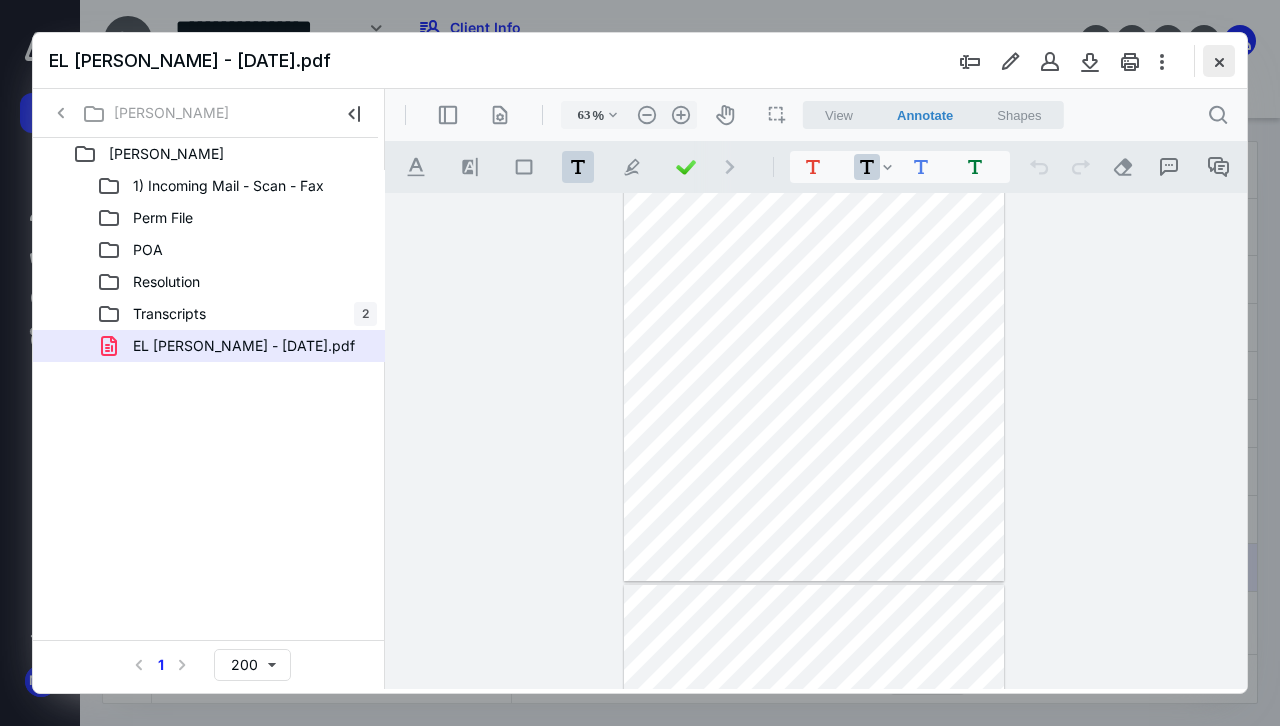 click at bounding box center (1219, 61) 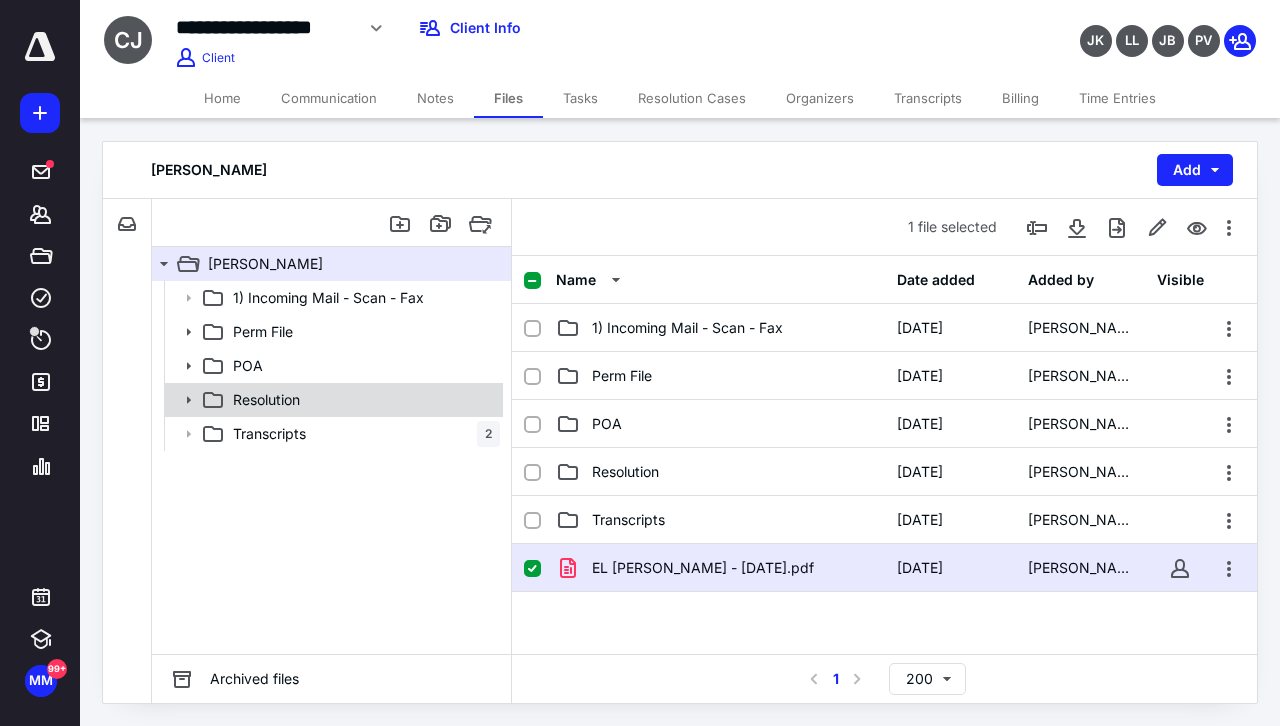 click on "Resolution" at bounding box center [362, 400] 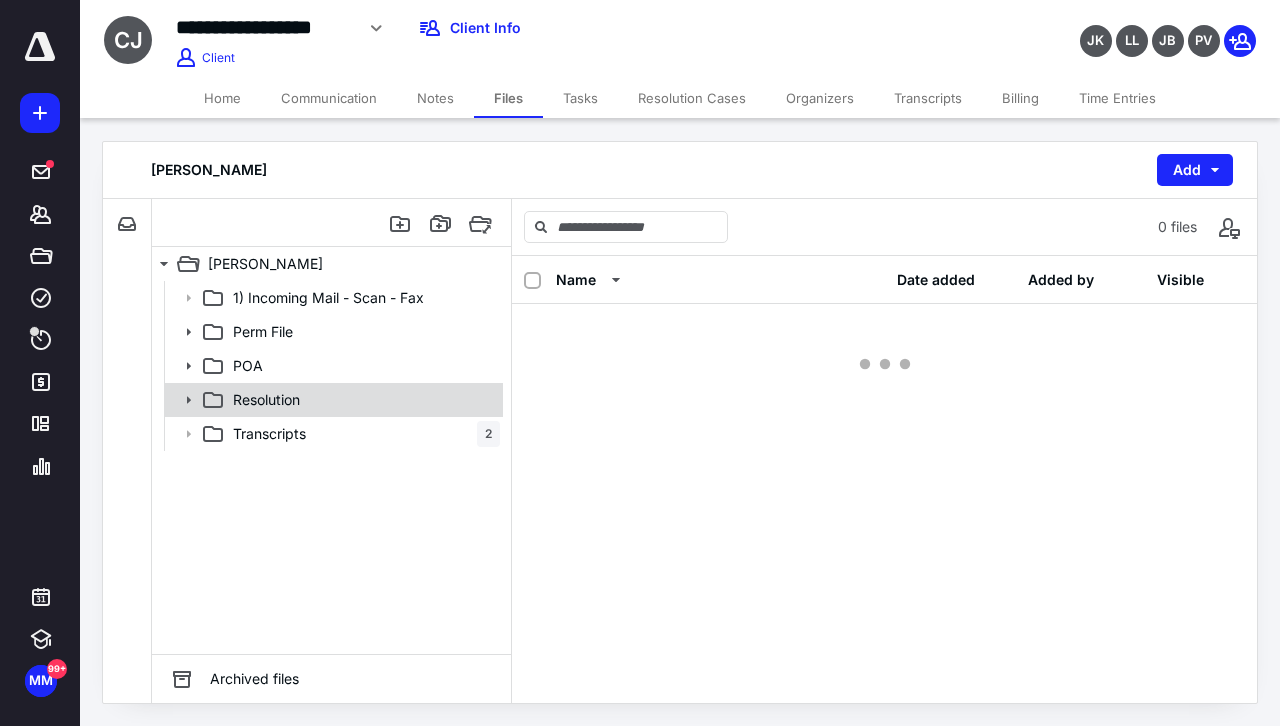 click on "Resolution" at bounding box center [362, 400] 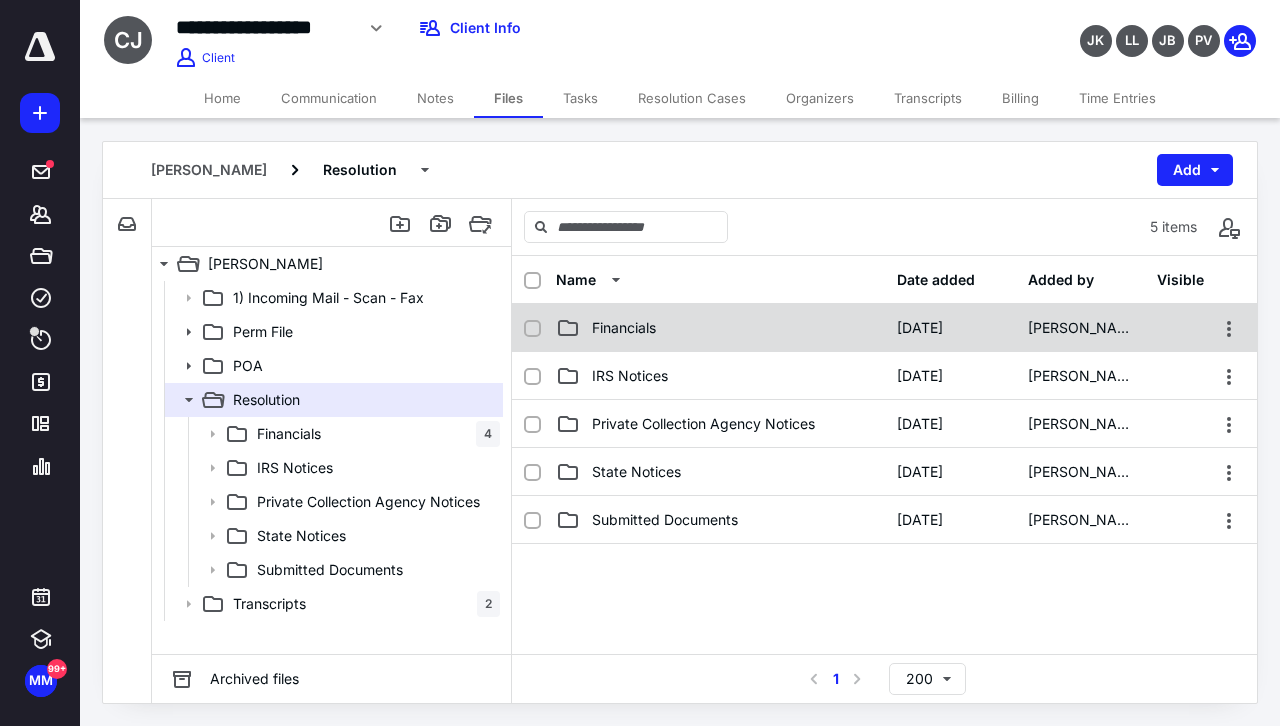 click on "Financials" at bounding box center [720, 328] 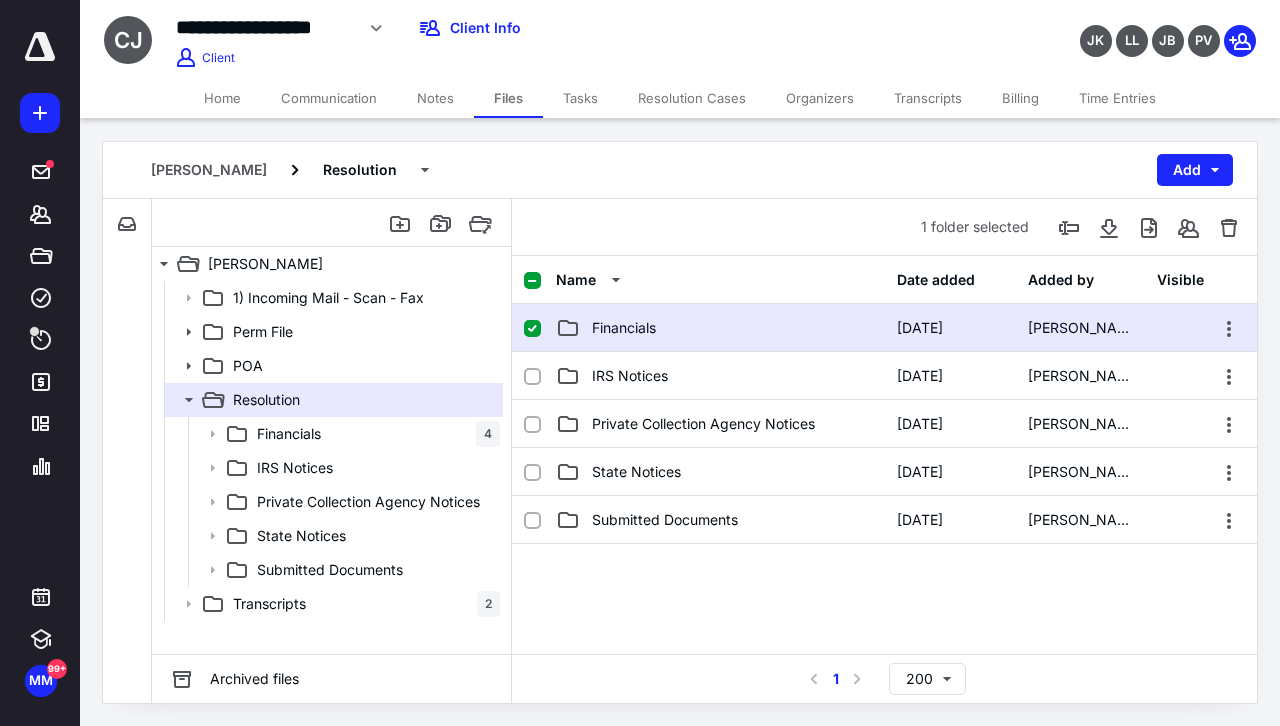 click on "Financials" at bounding box center [720, 328] 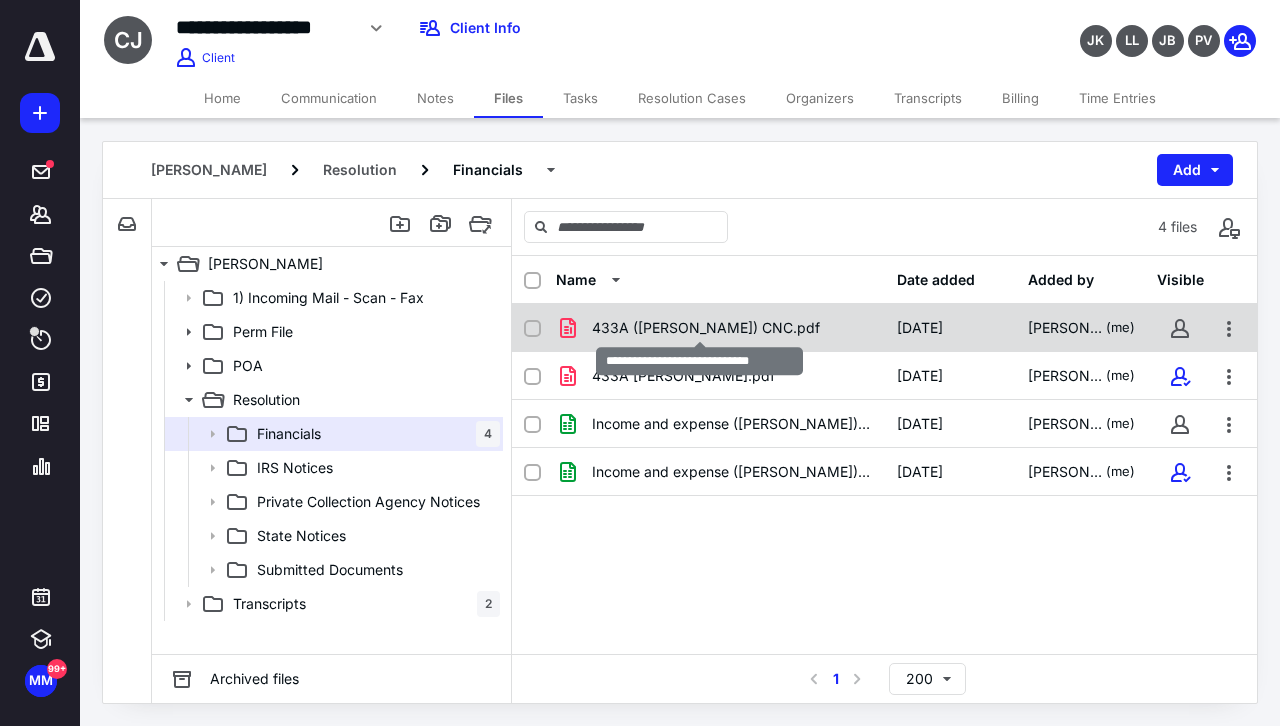 click on "433A ([PERSON_NAME]) CNC.pdf" at bounding box center (706, 328) 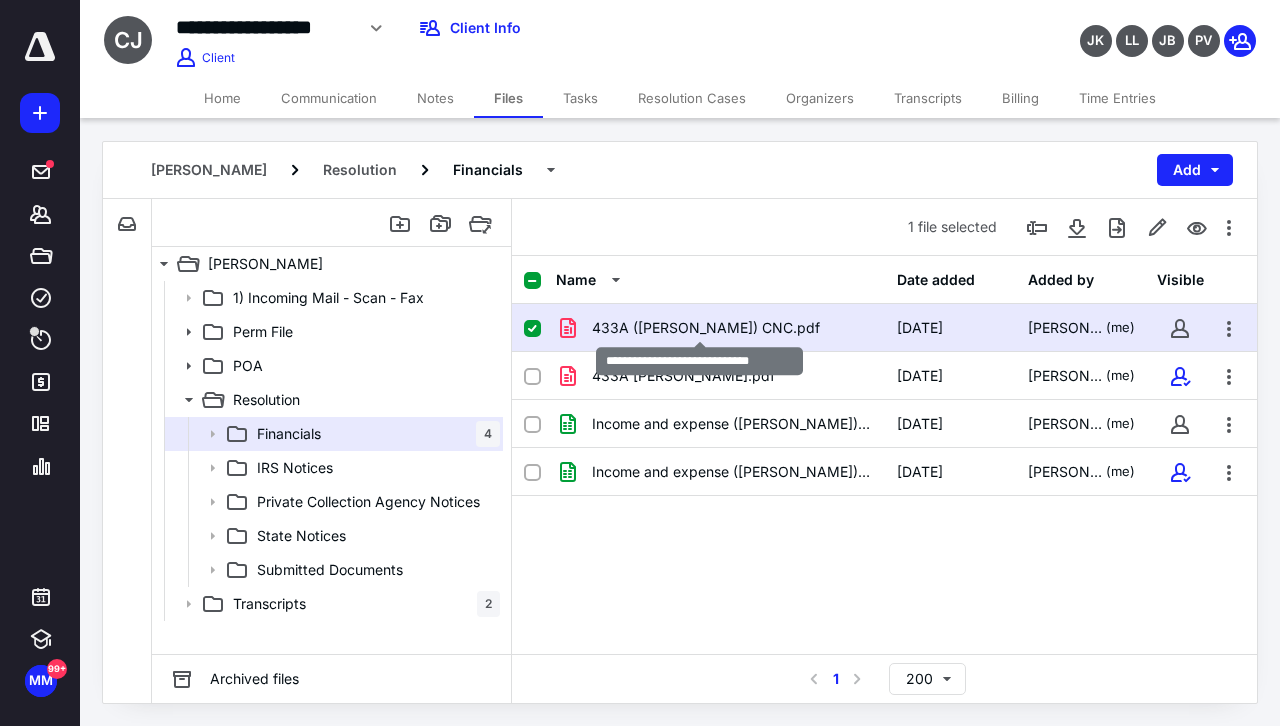 click on "433A ([PERSON_NAME]) CNC.pdf" at bounding box center [706, 328] 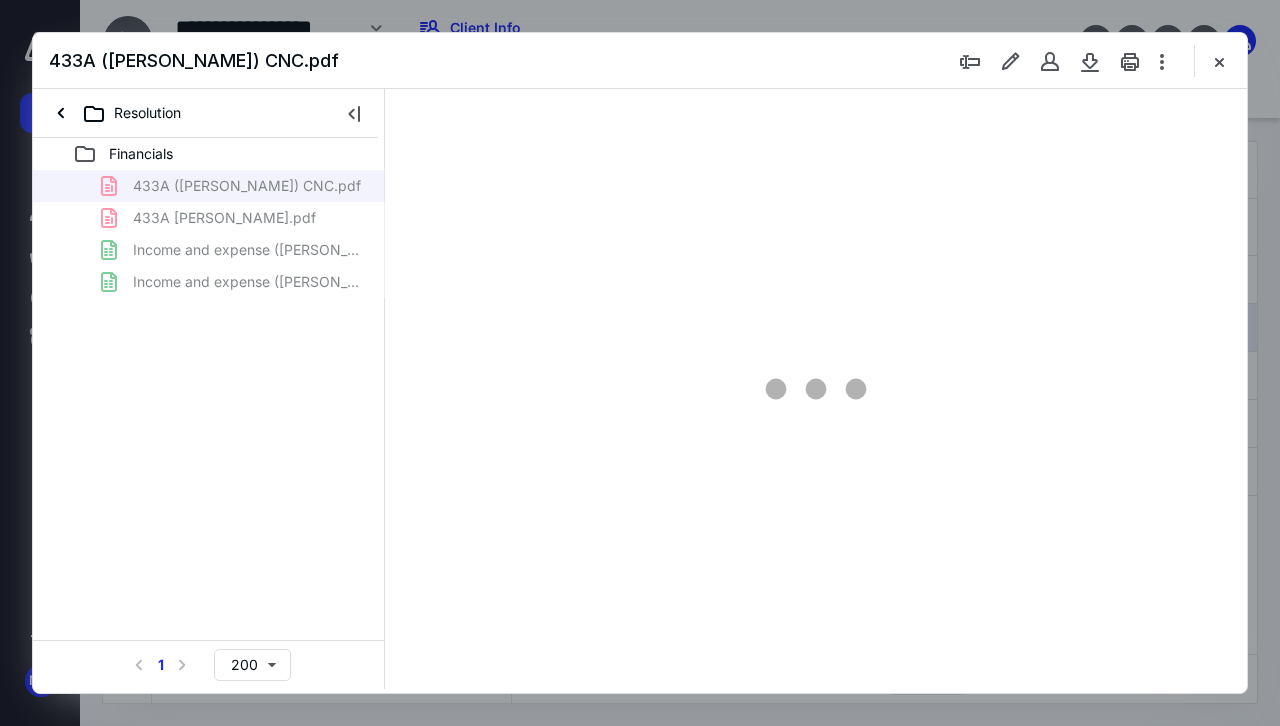 scroll, scrollTop: 0, scrollLeft: 0, axis: both 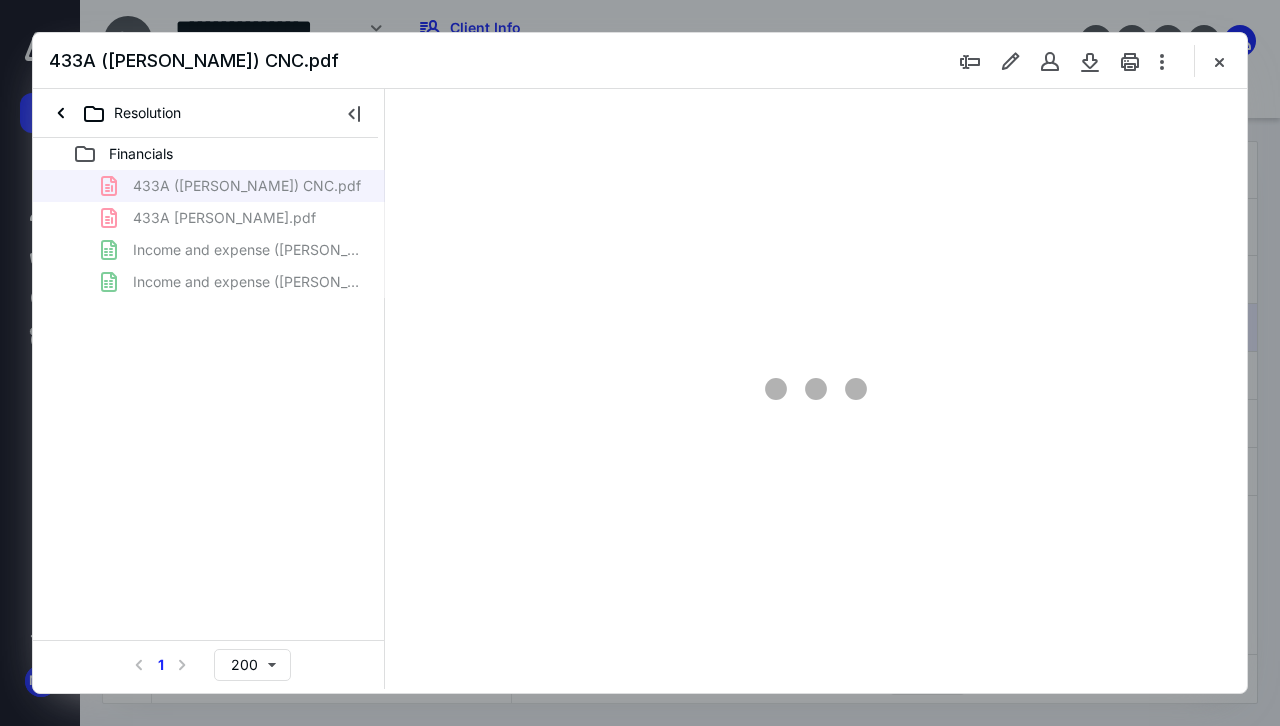 type on "63" 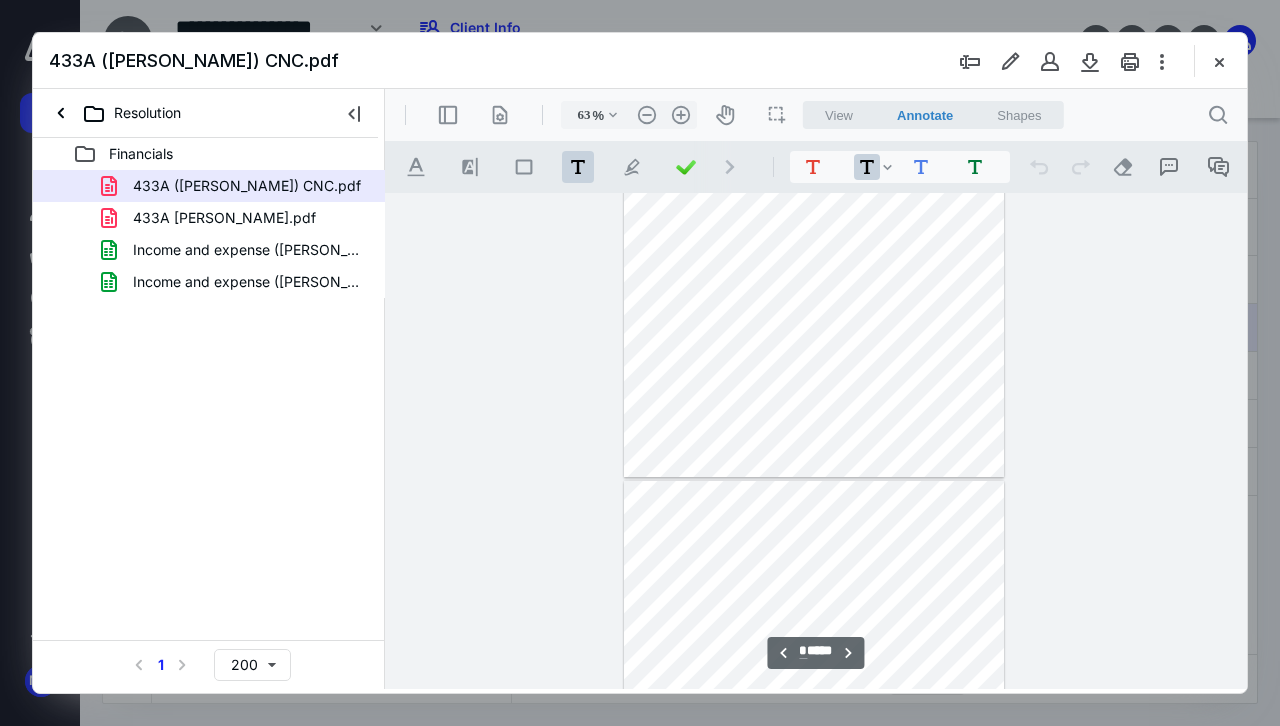 scroll, scrollTop: 906, scrollLeft: 0, axis: vertical 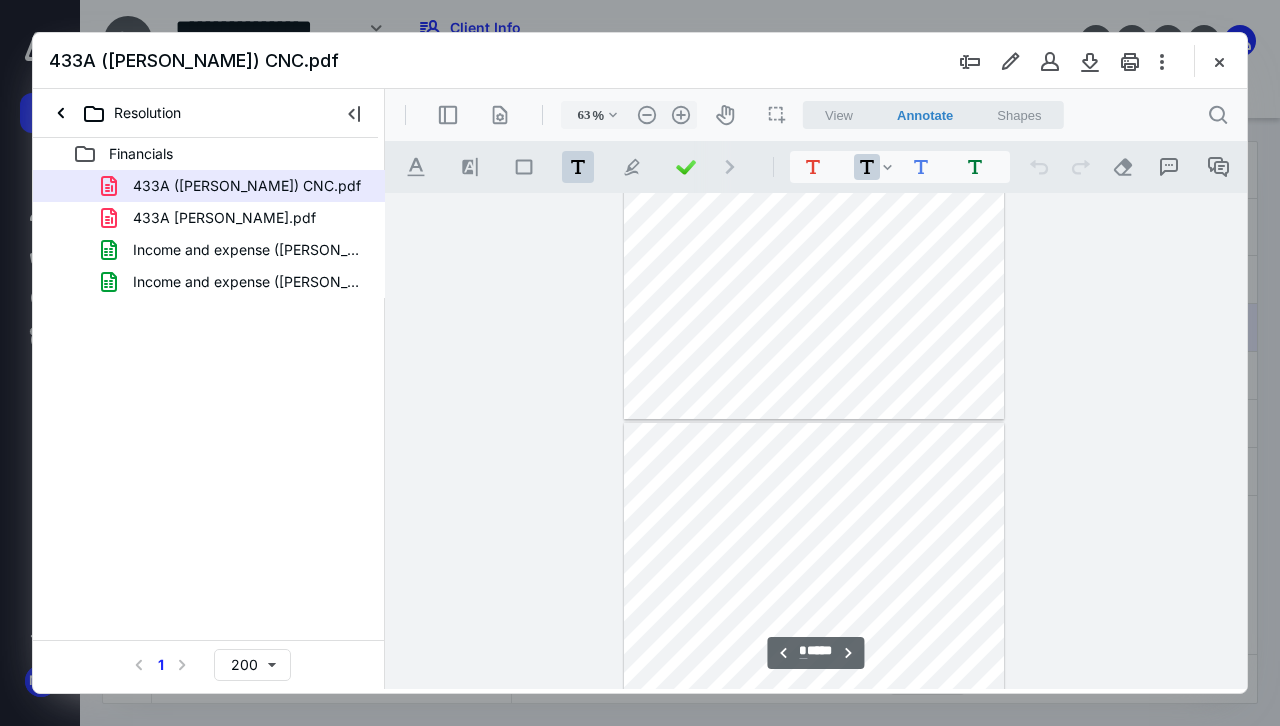 type on "*" 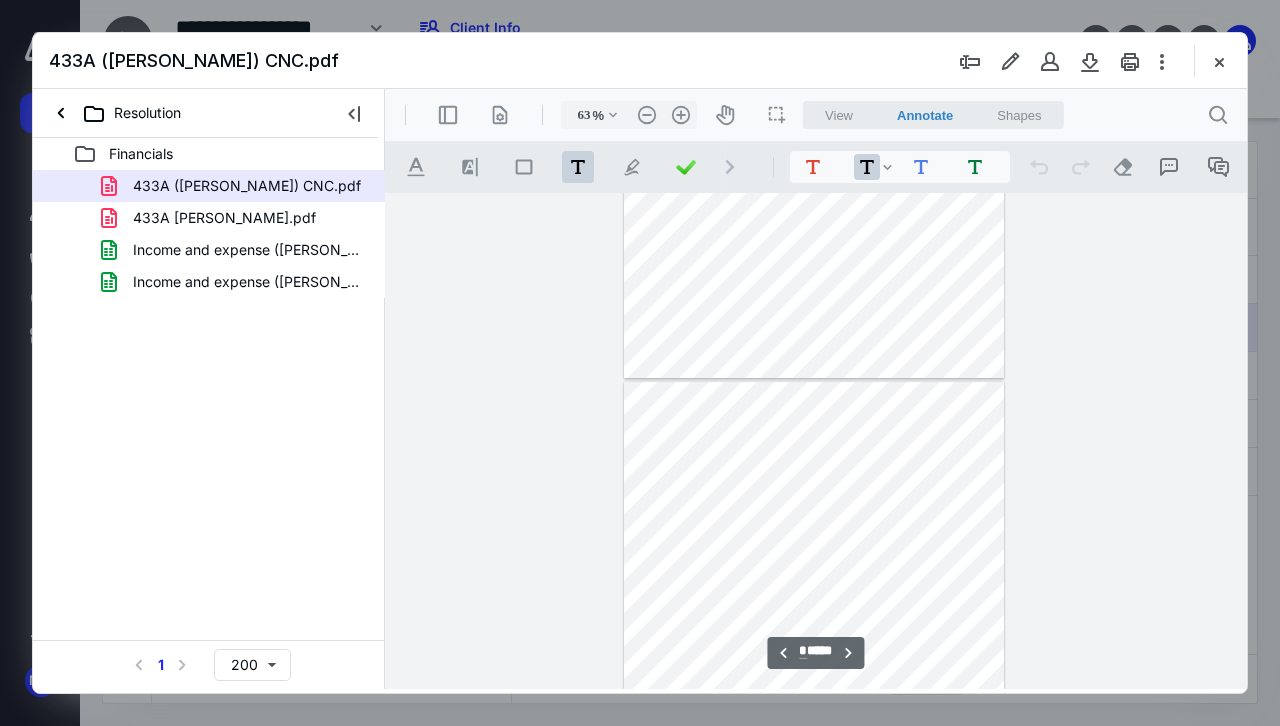 scroll, scrollTop: 1306, scrollLeft: 0, axis: vertical 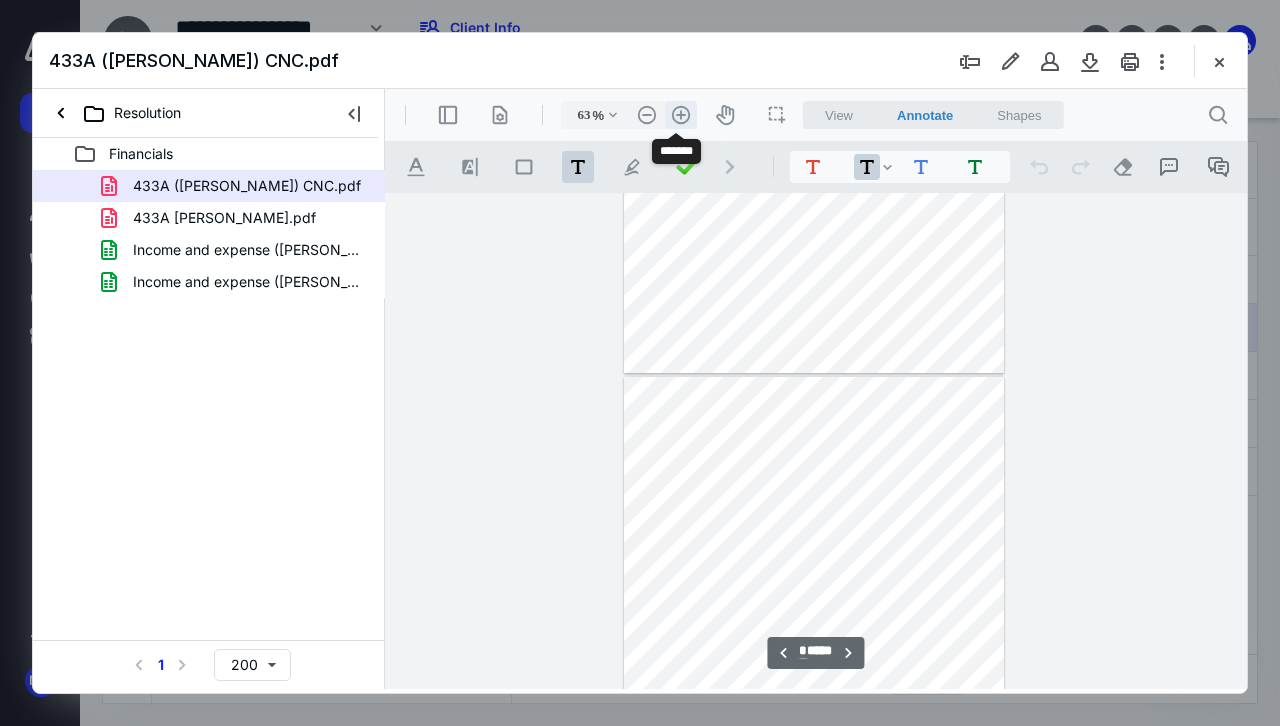 click on ".cls-1{fill:#abb0c4;} icon - header - zoom - in - line" at bounding box center (681, 115) 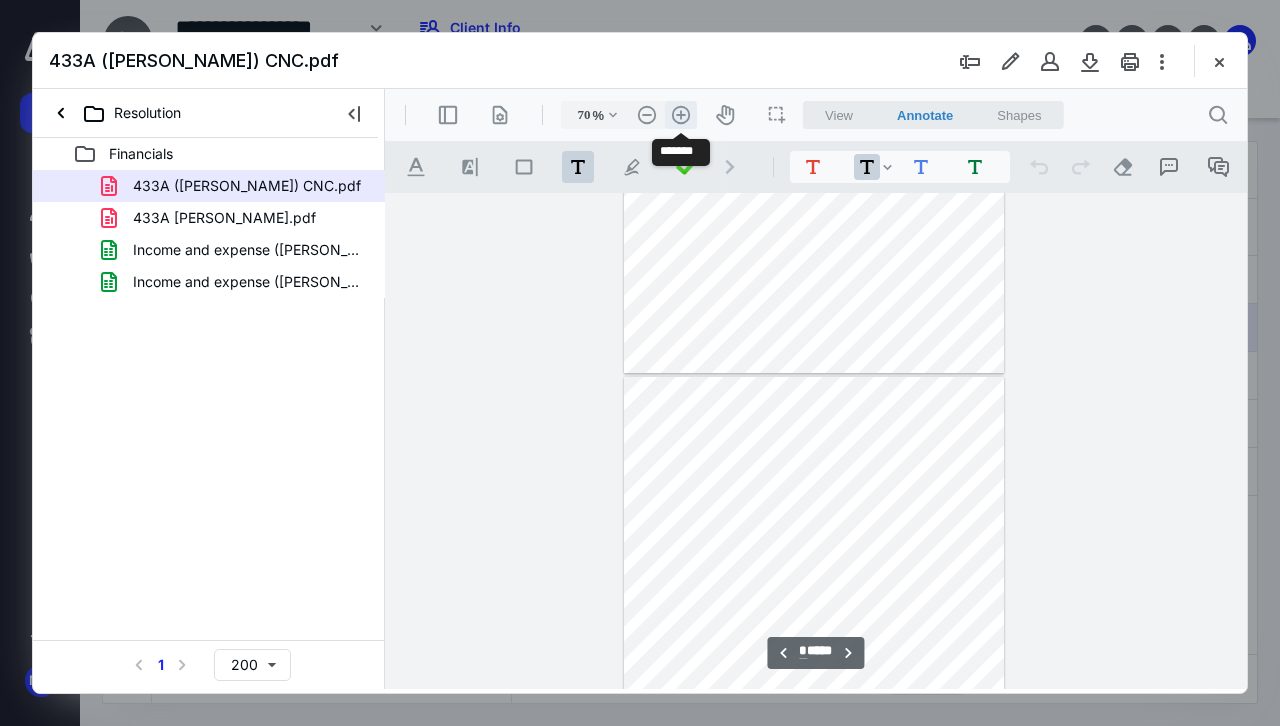 click on ".cls-1{fill:#abb0c4;} icon - header - zoom - in - line" at bounding box center [681, 115] 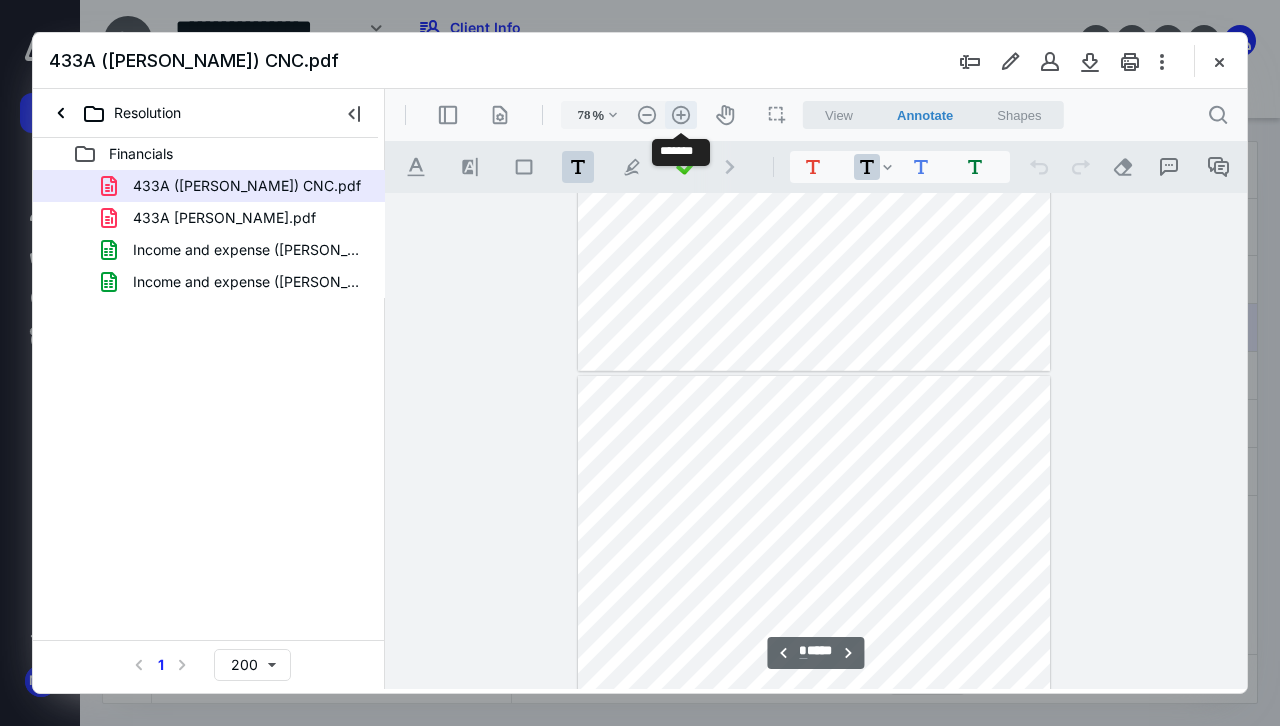 click on ".cls-1{fill:#abb0c4;} icon - header - zoom - in - line" at bounding box center [681, 115] 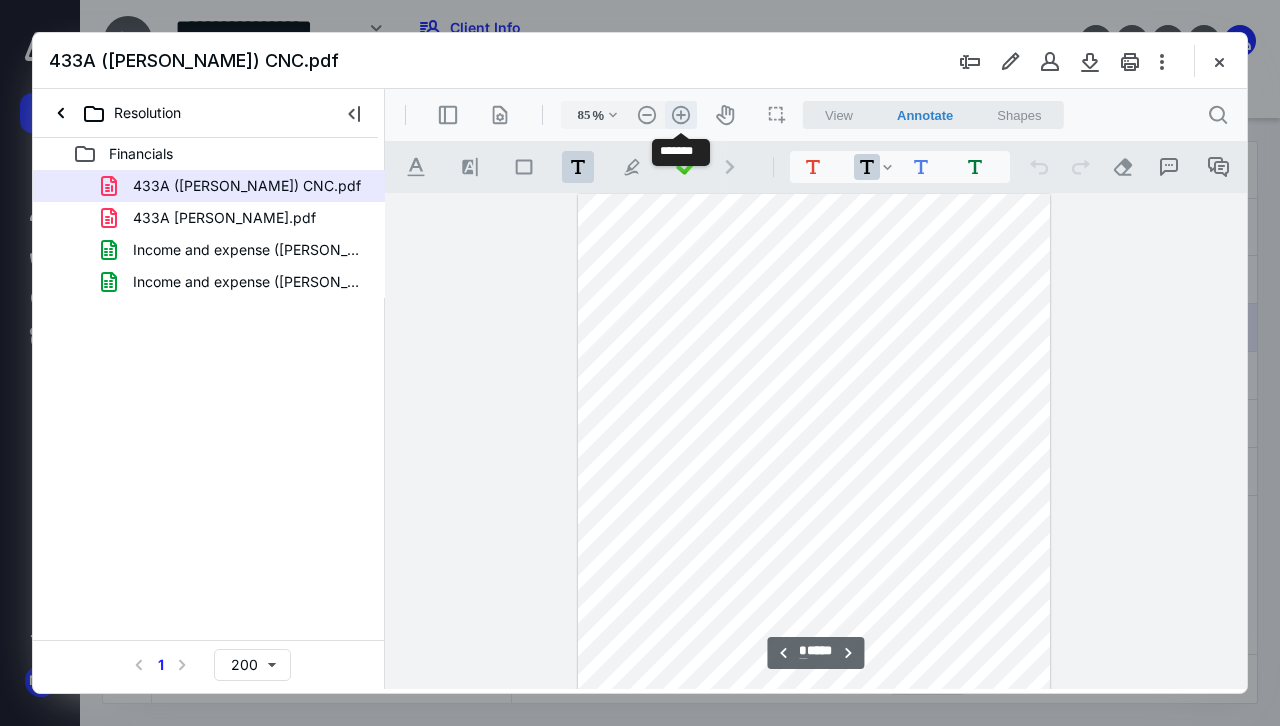 click on ".cls-1{fill:#abb0c4;} icon - header - zoom - in - line" at bounding box center (681, 115) 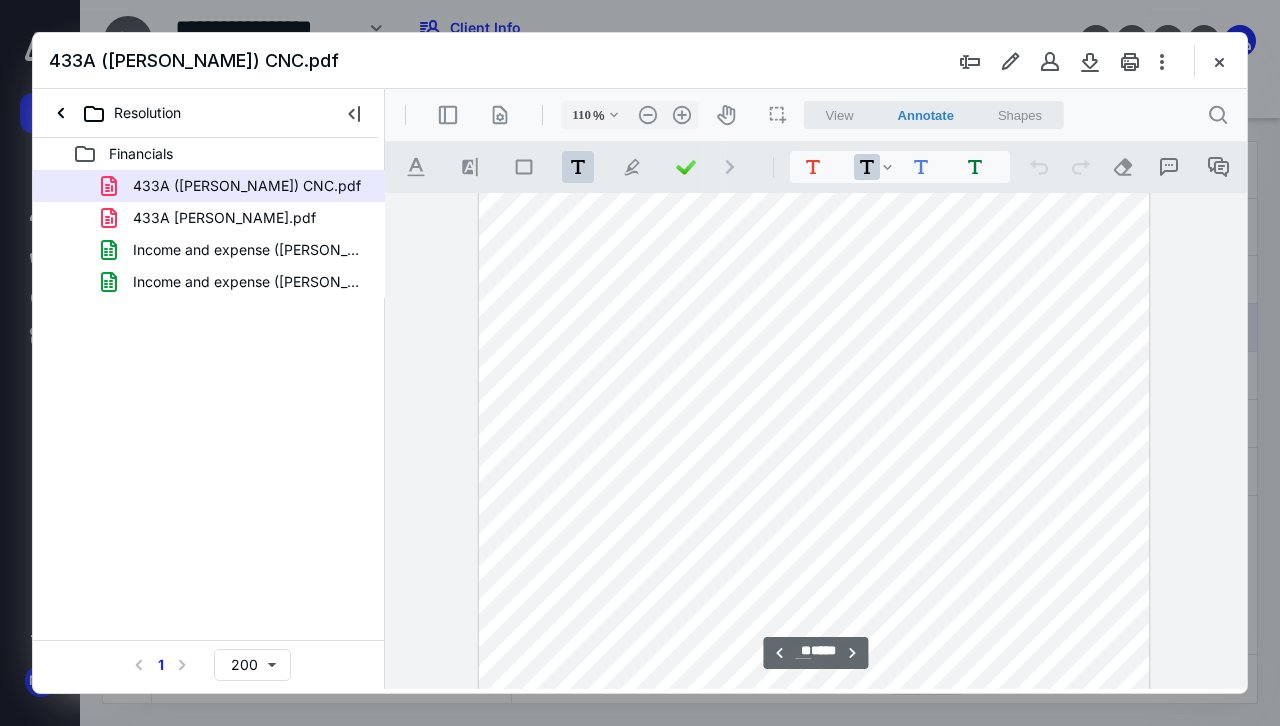 scroll, scrollTop: 11254, scrollLeft: 0, axis: vertical 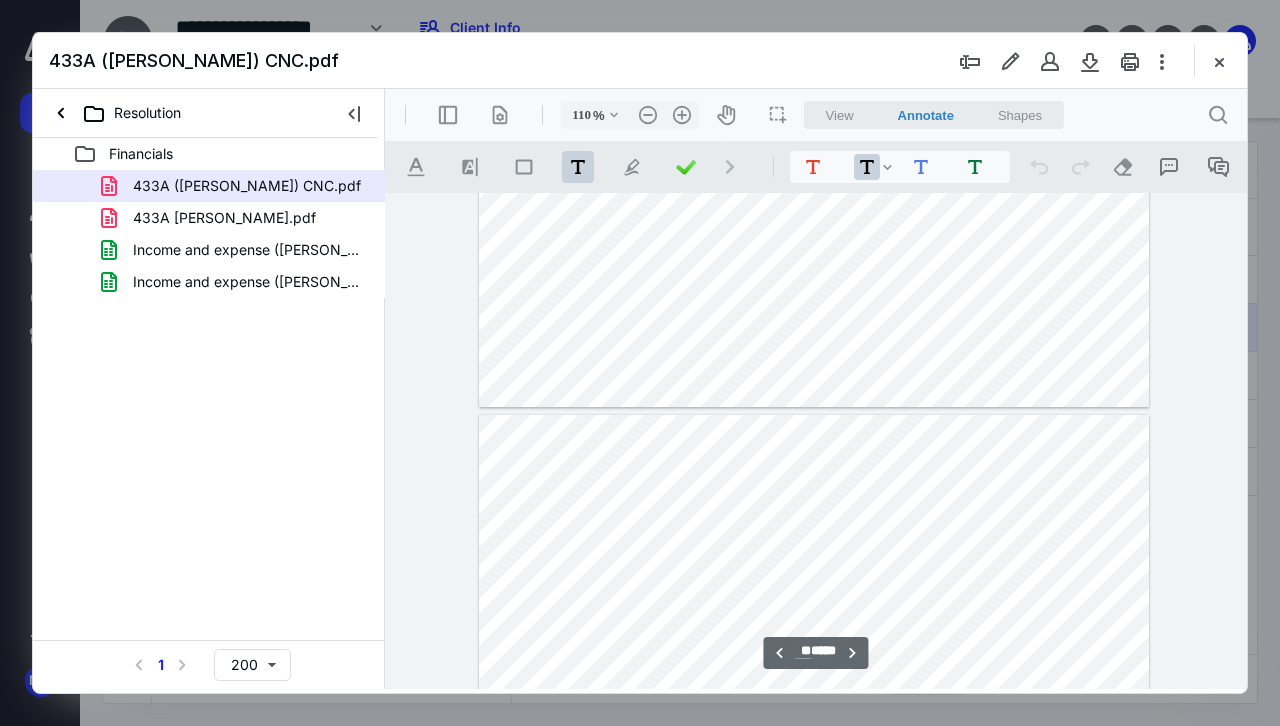 type on "**" 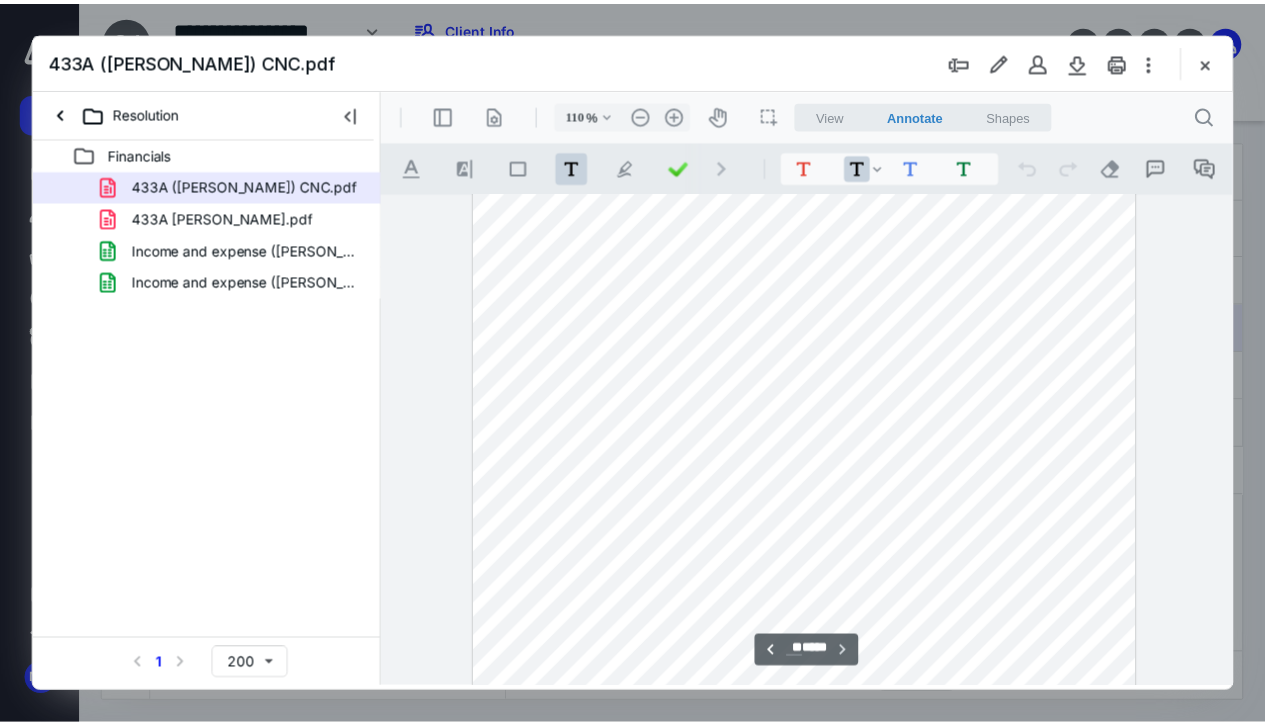 scroll, scrollTop: 12643, scrollLeft: 0, axis: vertical 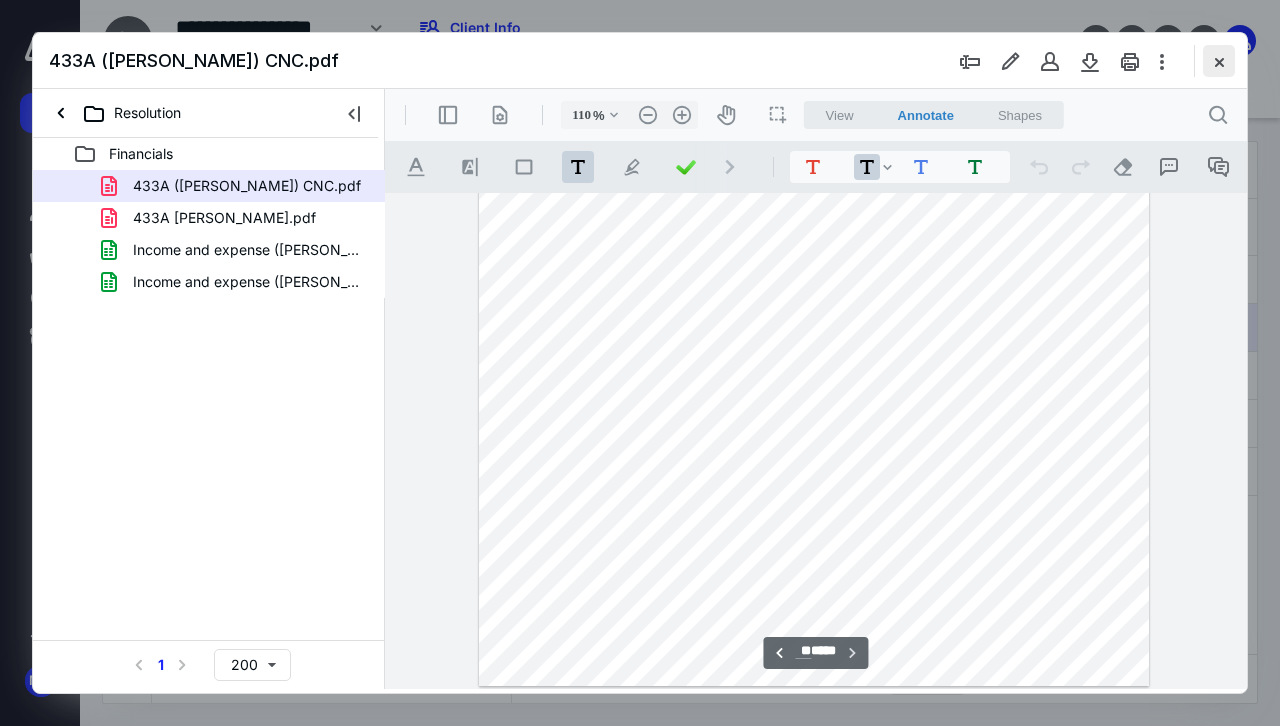 click at bounding box center (1219, 61) 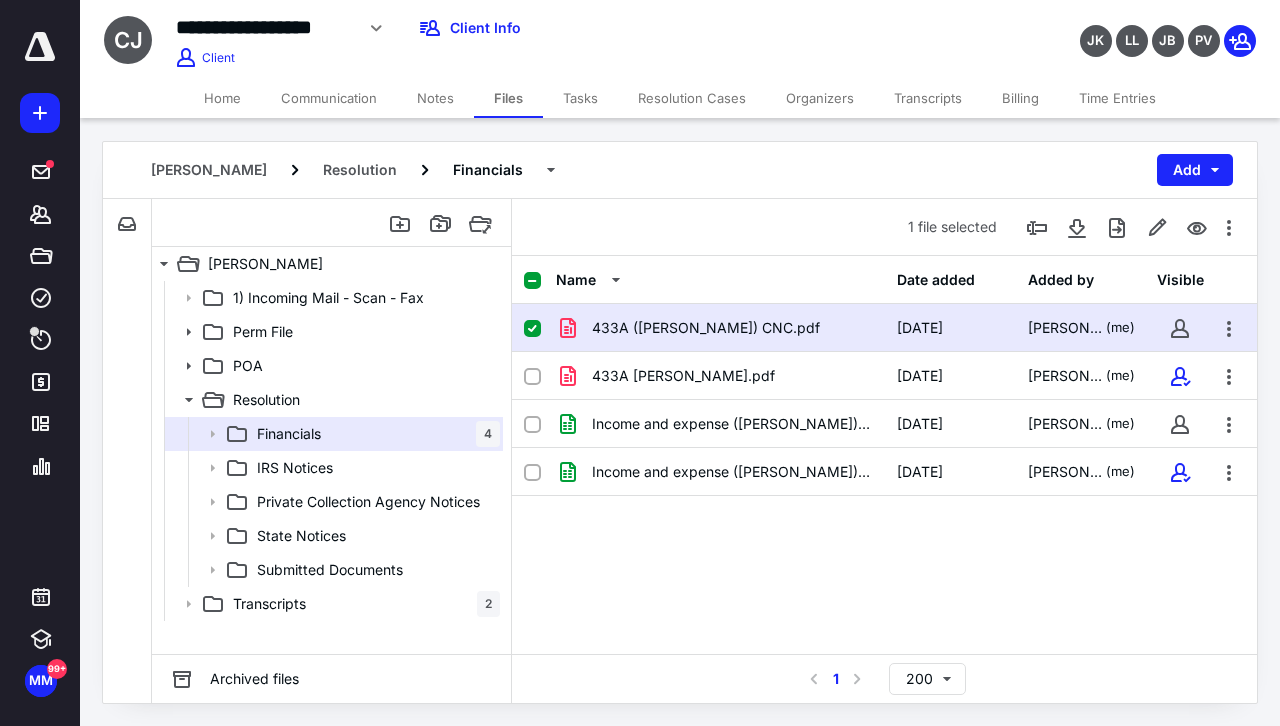 click on "Home" at bounding box center [222, 98] 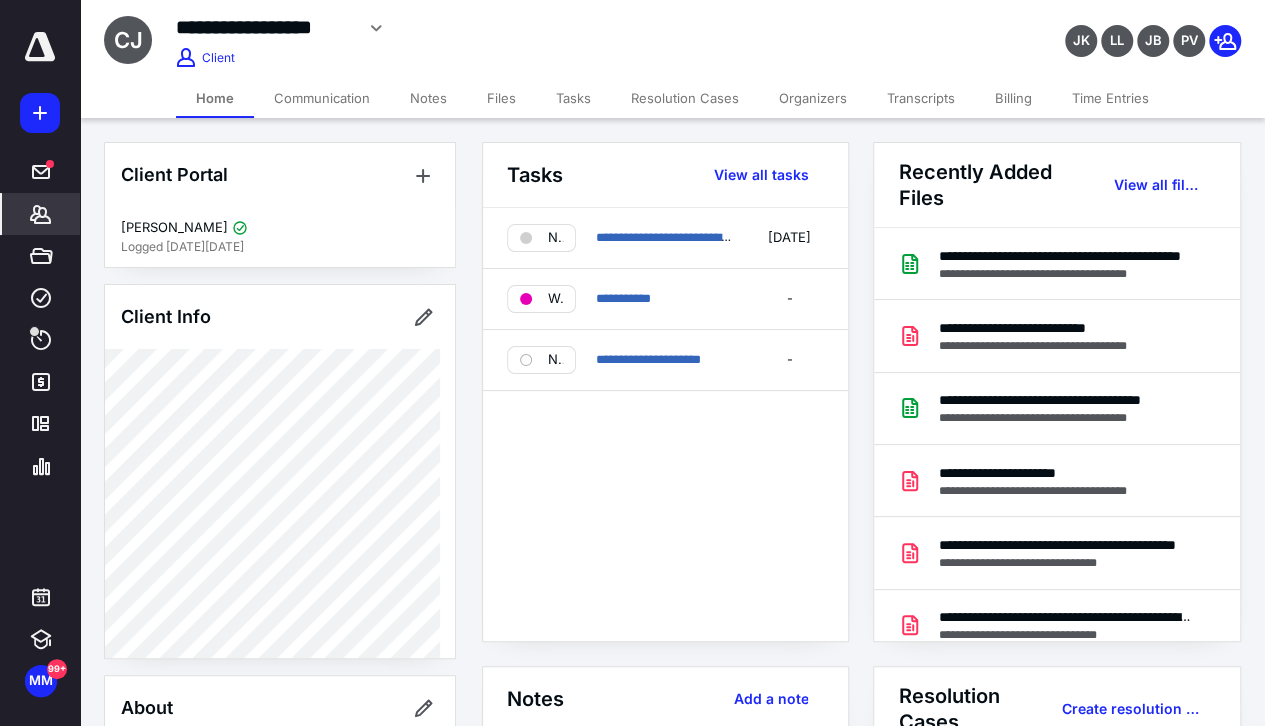 click on "Notes" at bounding box center (428, 98) 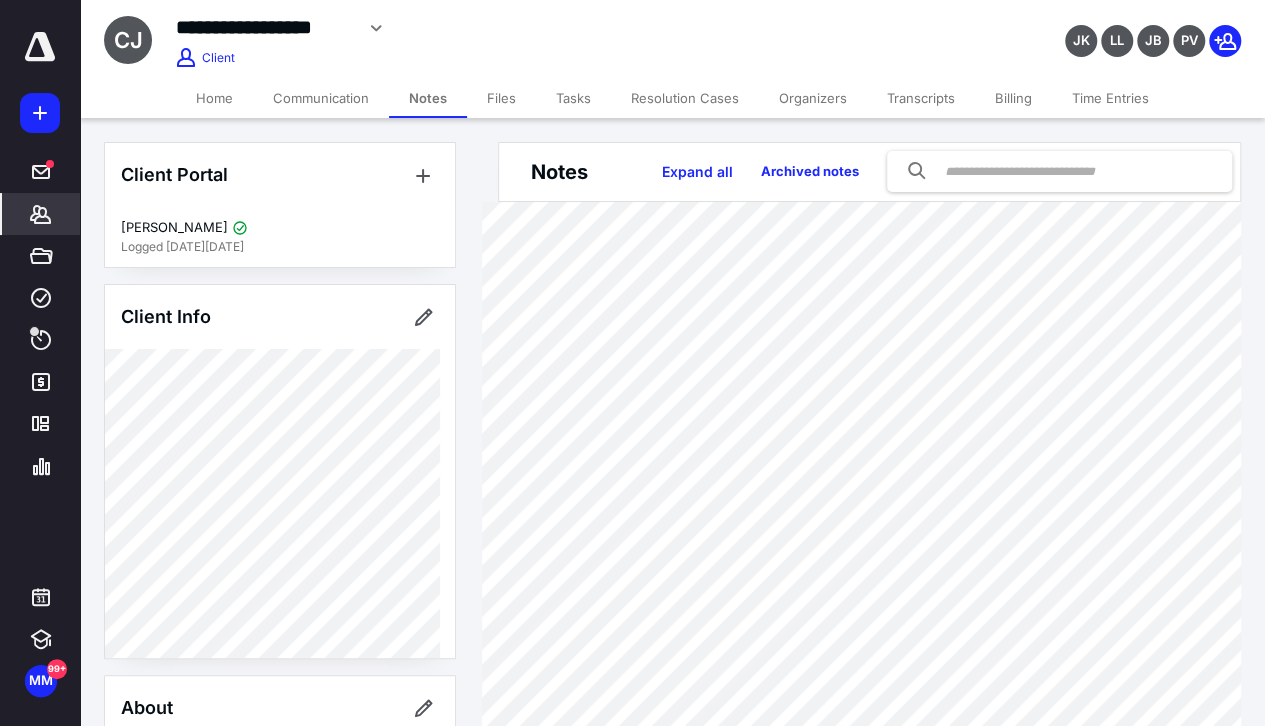 scroll, scrollTop: 100, scrollLeft: 0, axis: vertical 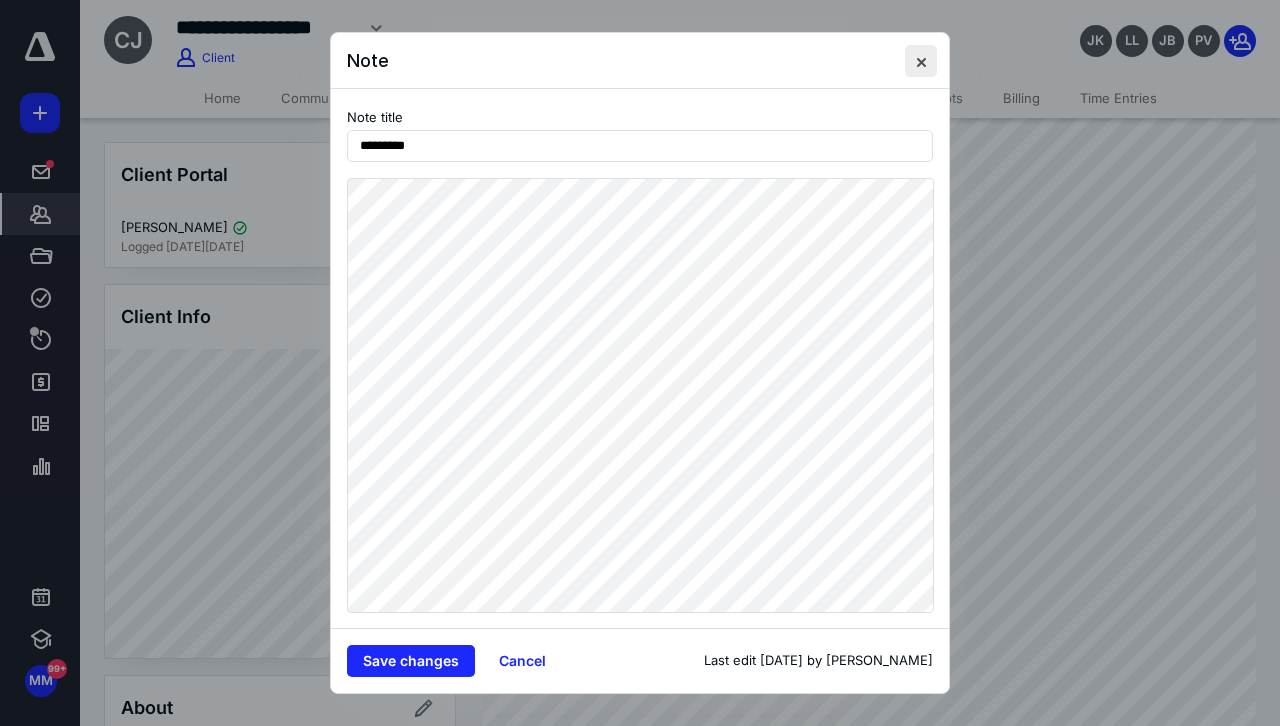 click at bounding box center (921, 61) 